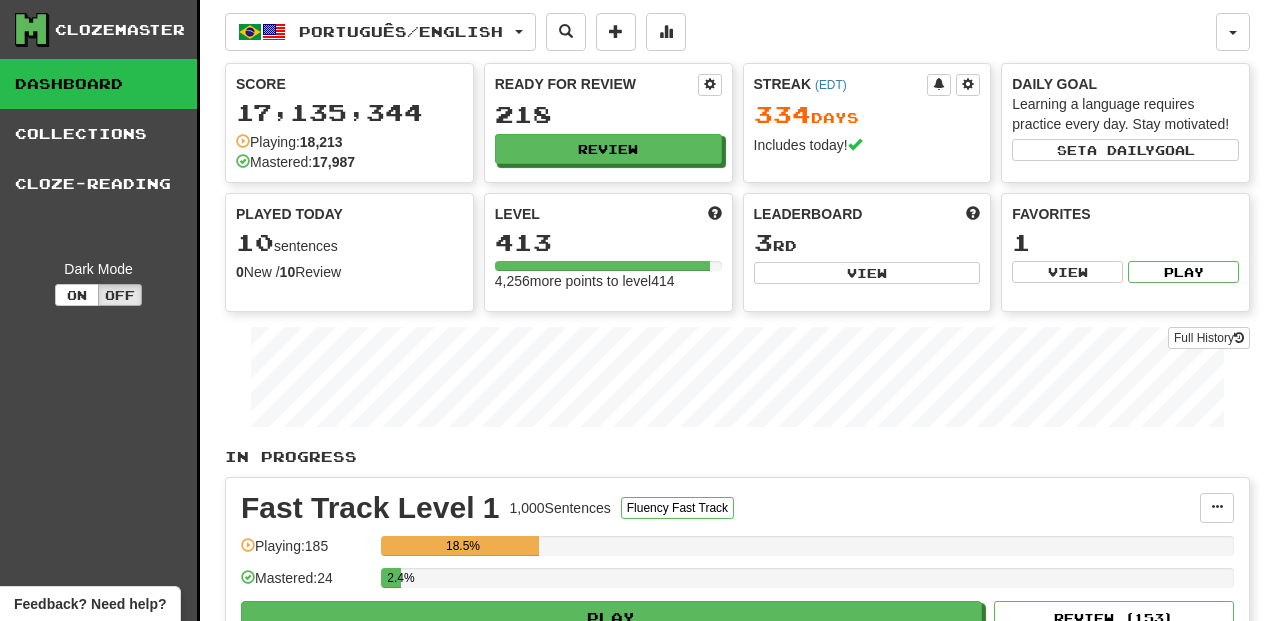 scroll, scrollTop: 0, scrollLeft: 0, axis: both 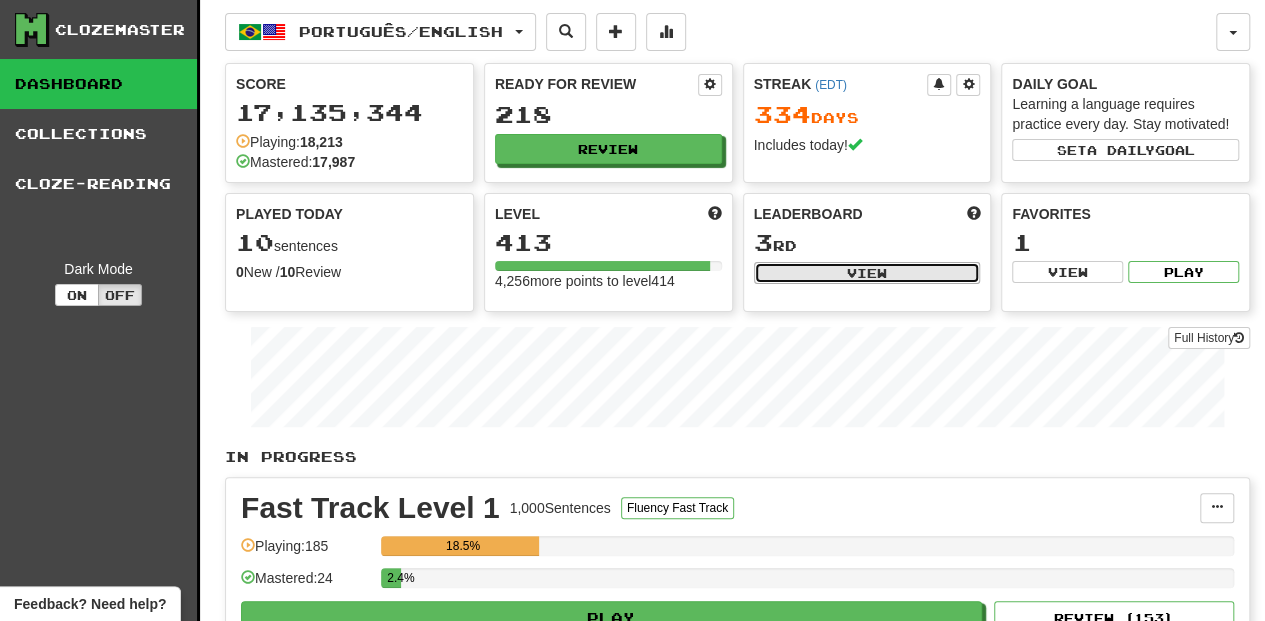 click on "View" at bounding box center (867, 273) 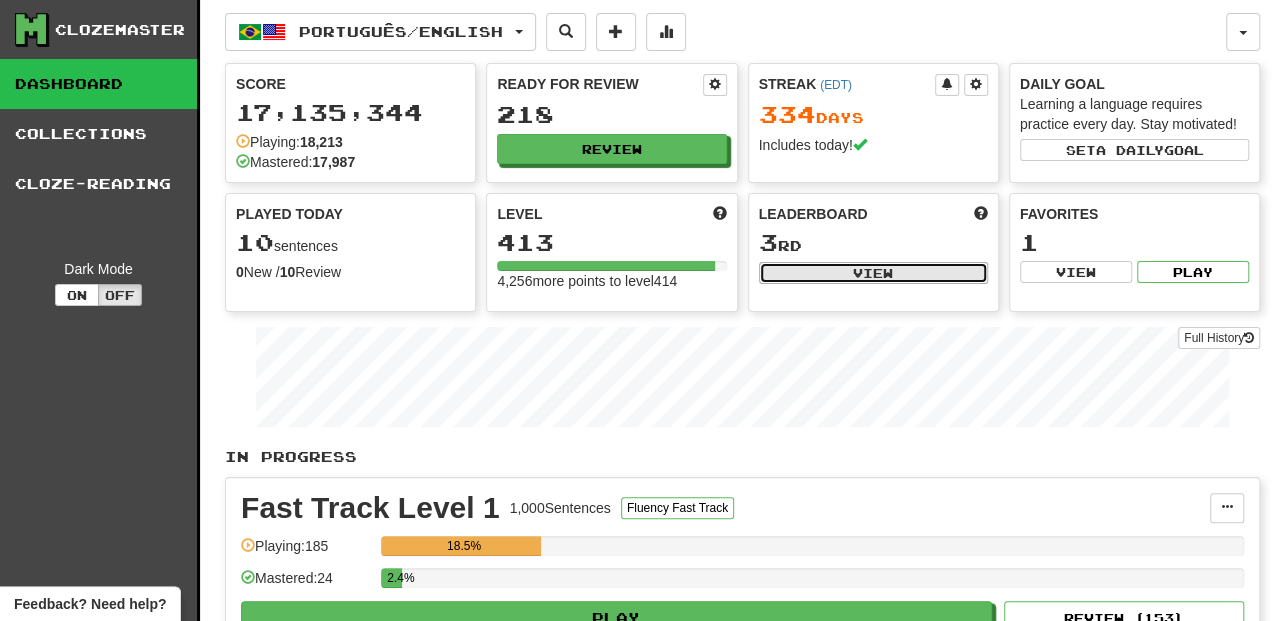 select on "**********" 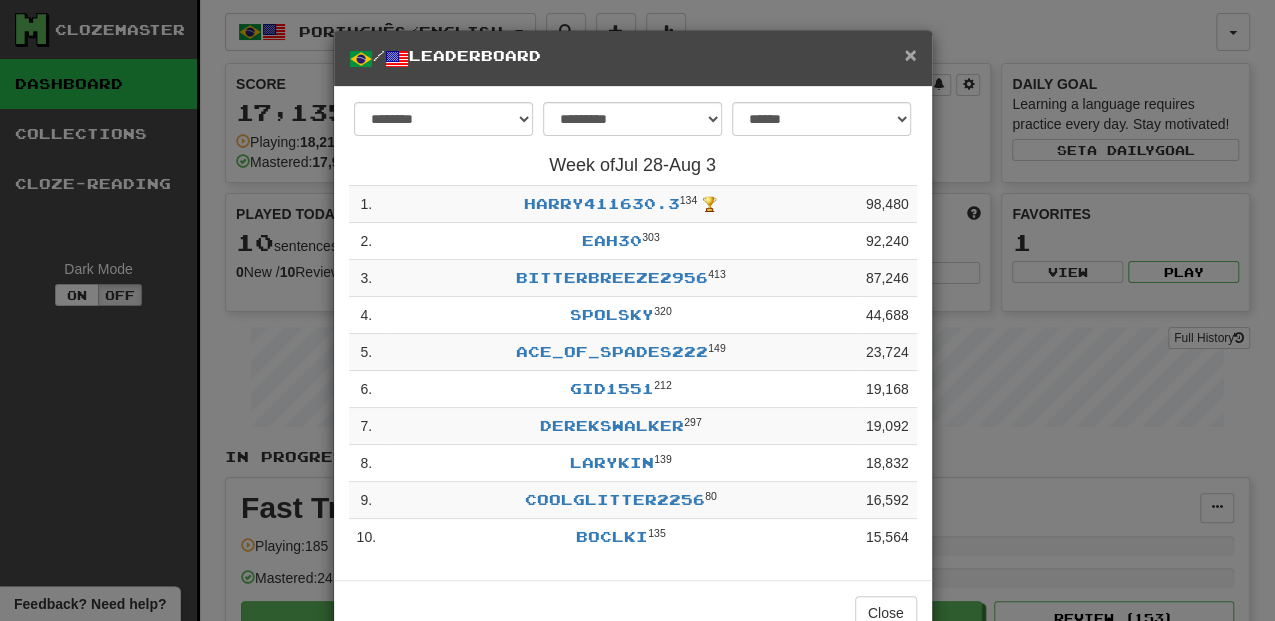 click on "×" at bounding box center (910, 54) 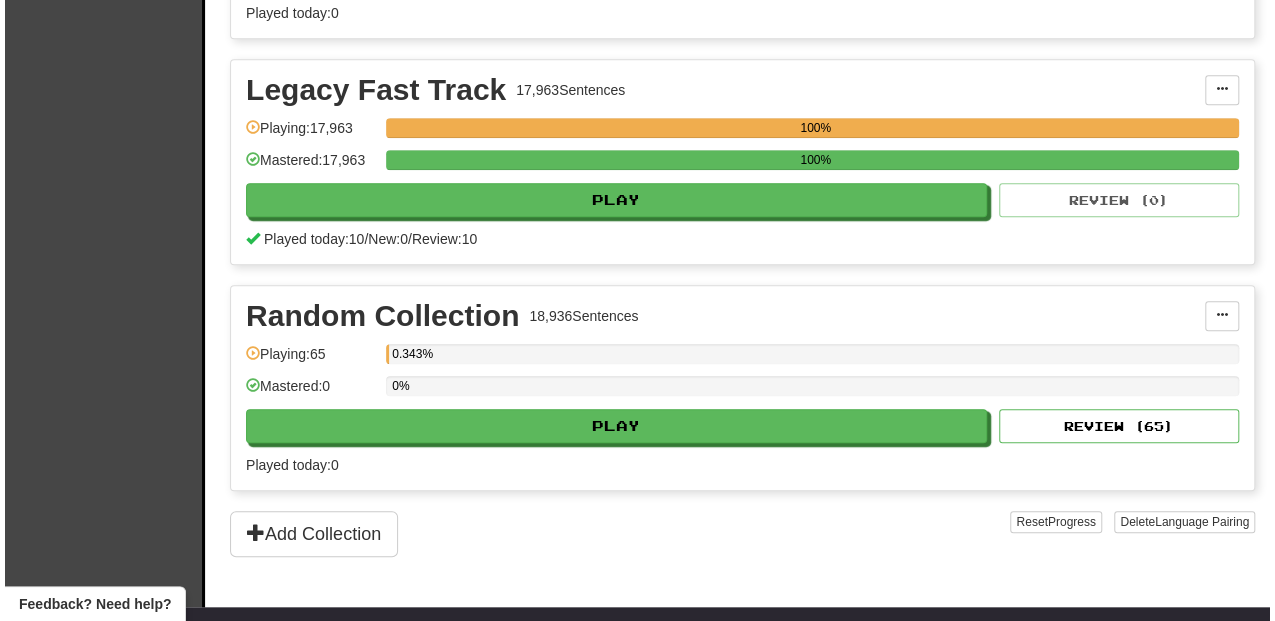 scroll, scrollTop: 666, scrollLeft: 0, axis: vertical 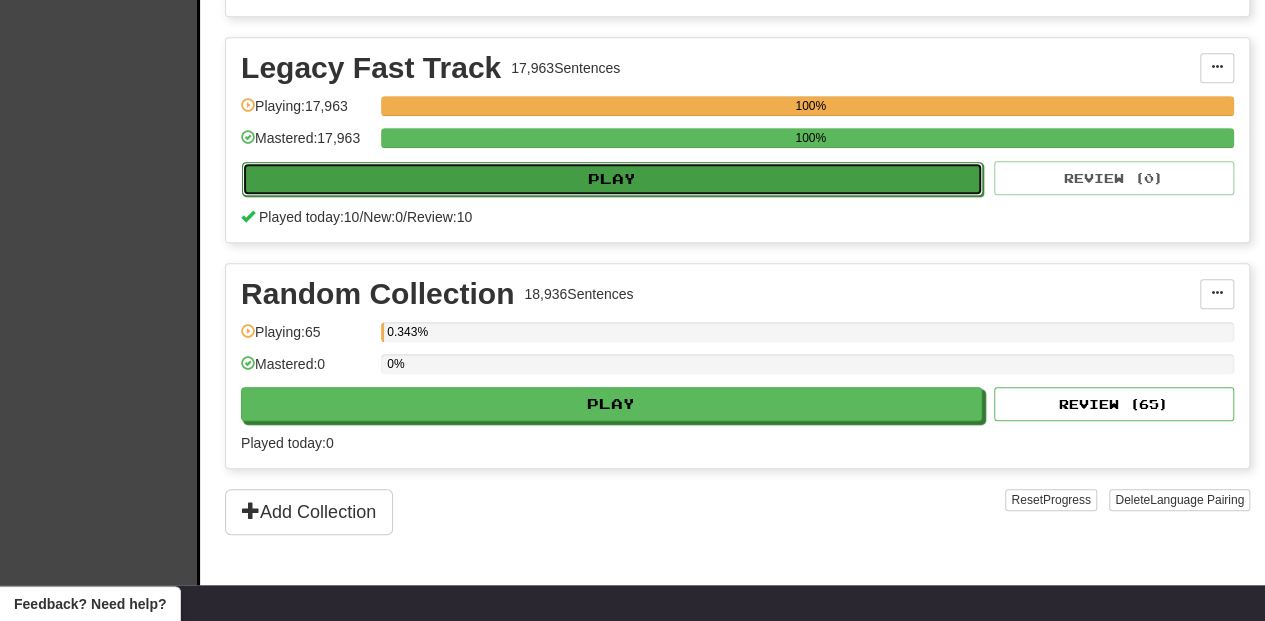 click on "Play" at bounding box center (612, 179) 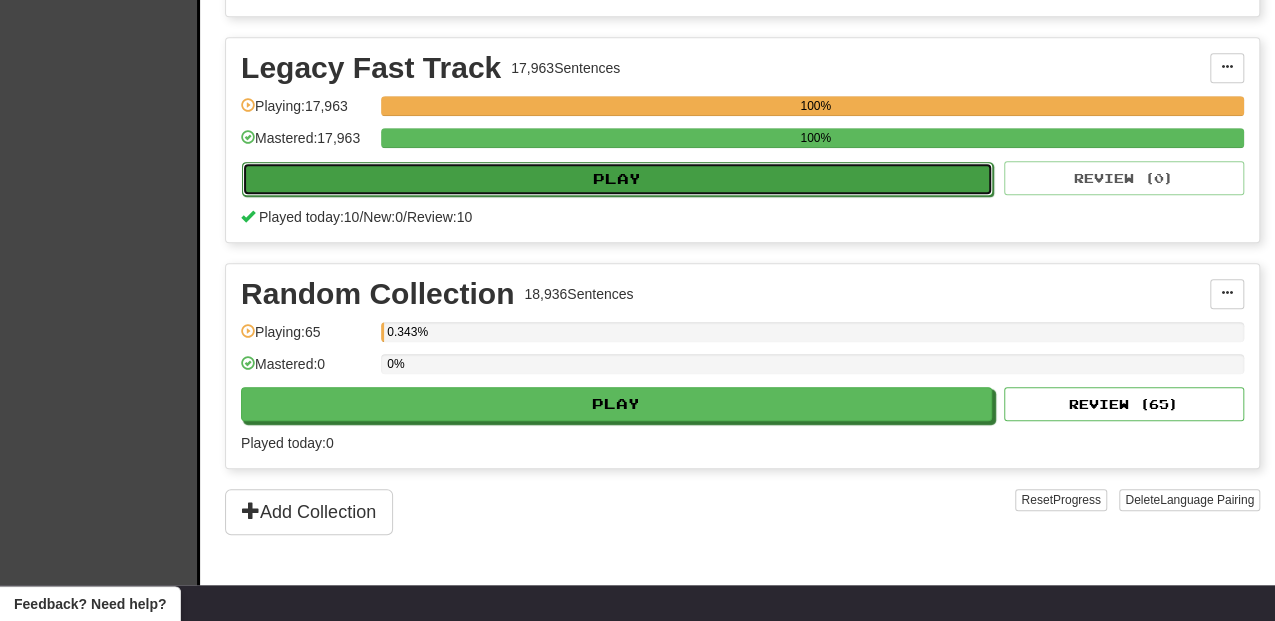 select on "**" 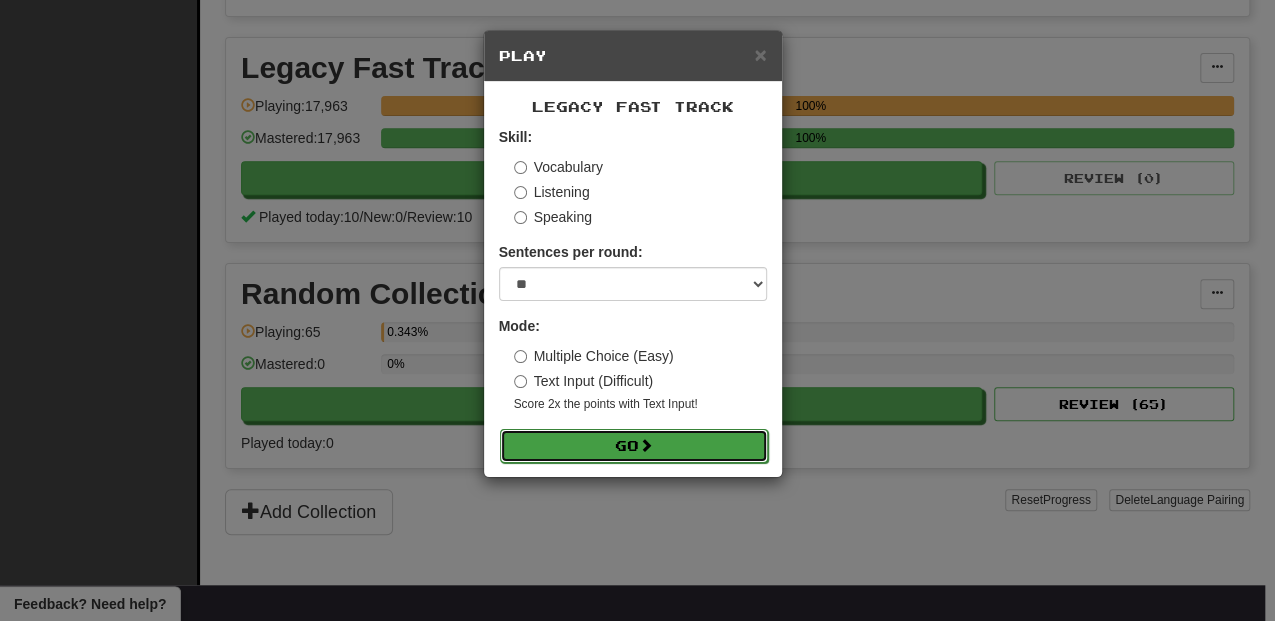 click at bounding box center (646, 445) 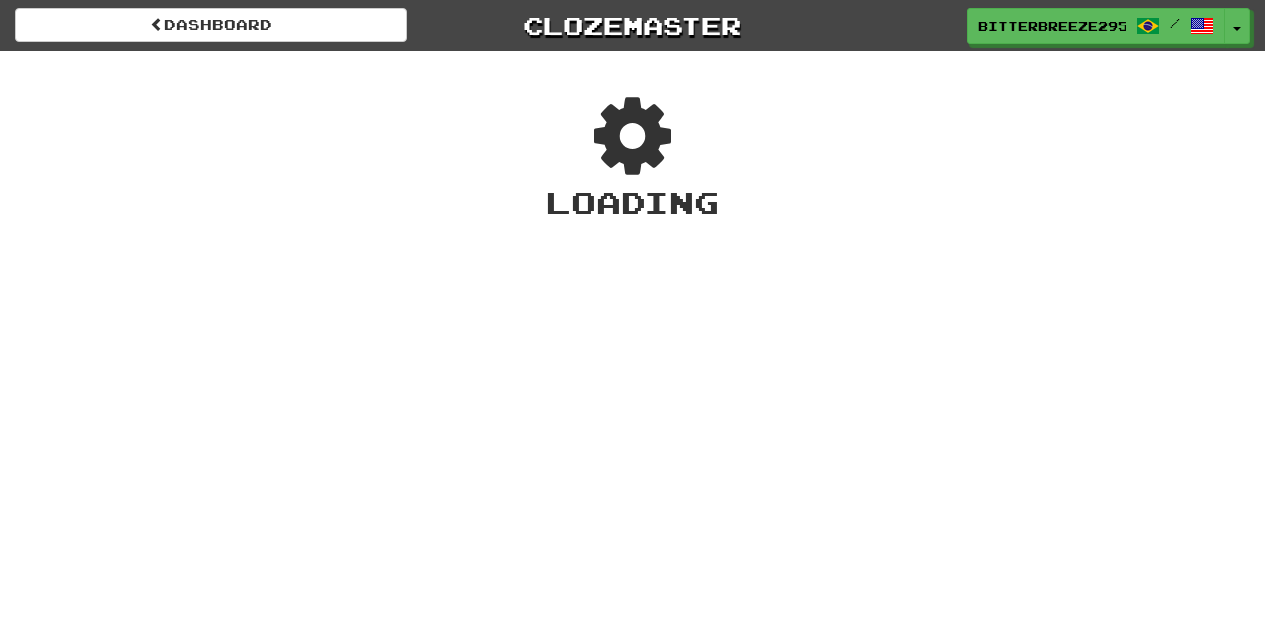 scroll, scrollTop: 0, scrollLeft: 0, axis: both 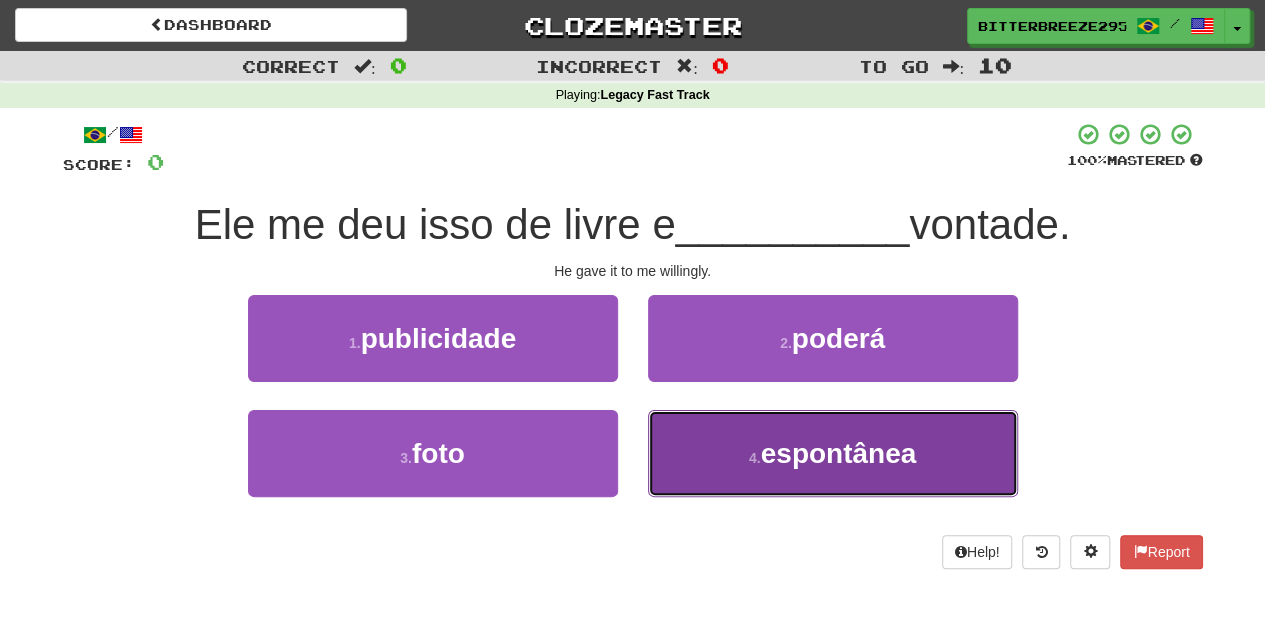 click on "[NUMBER] .  espontânea" at bounding box center (833, 453) 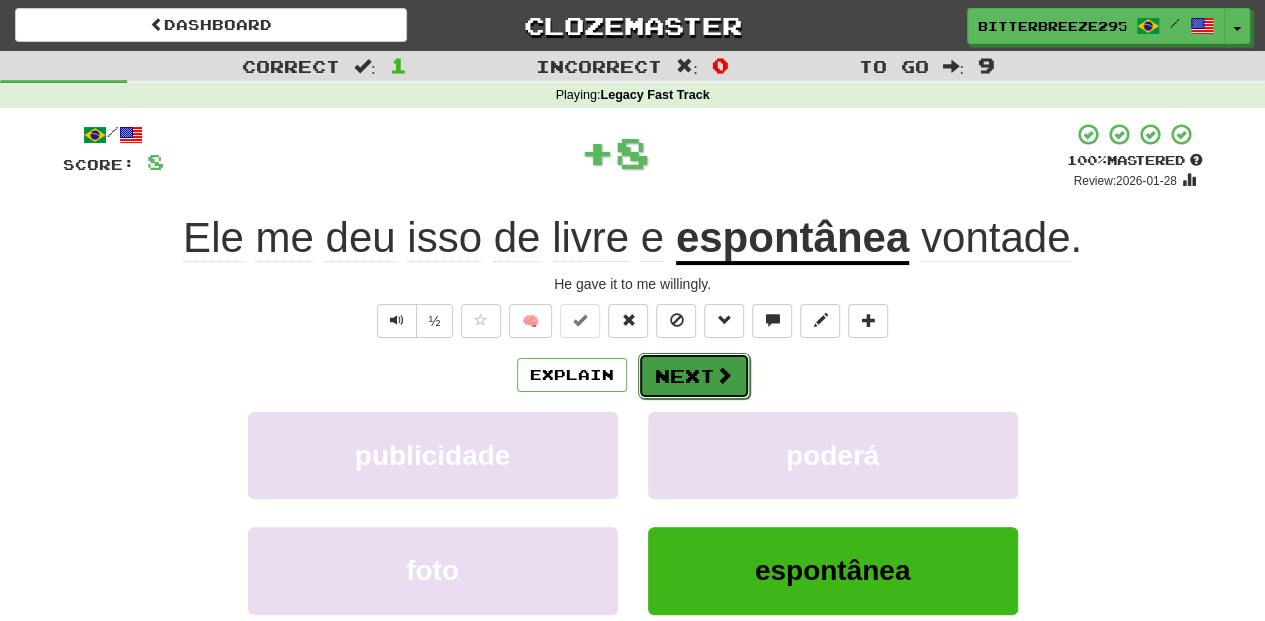 click on "Next" at bounding box center (694, 376) 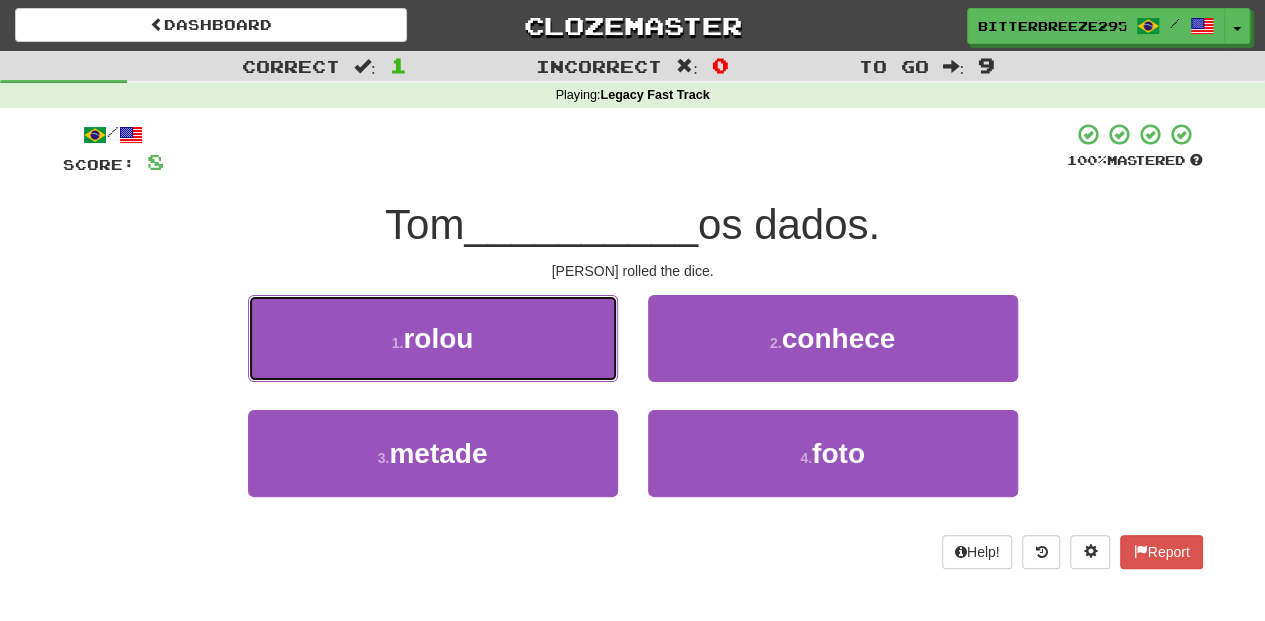 drag, startPoint x: 544, startPoint y: 338, endPoint x: 572, endPoint y: 349, distance: 30.083218 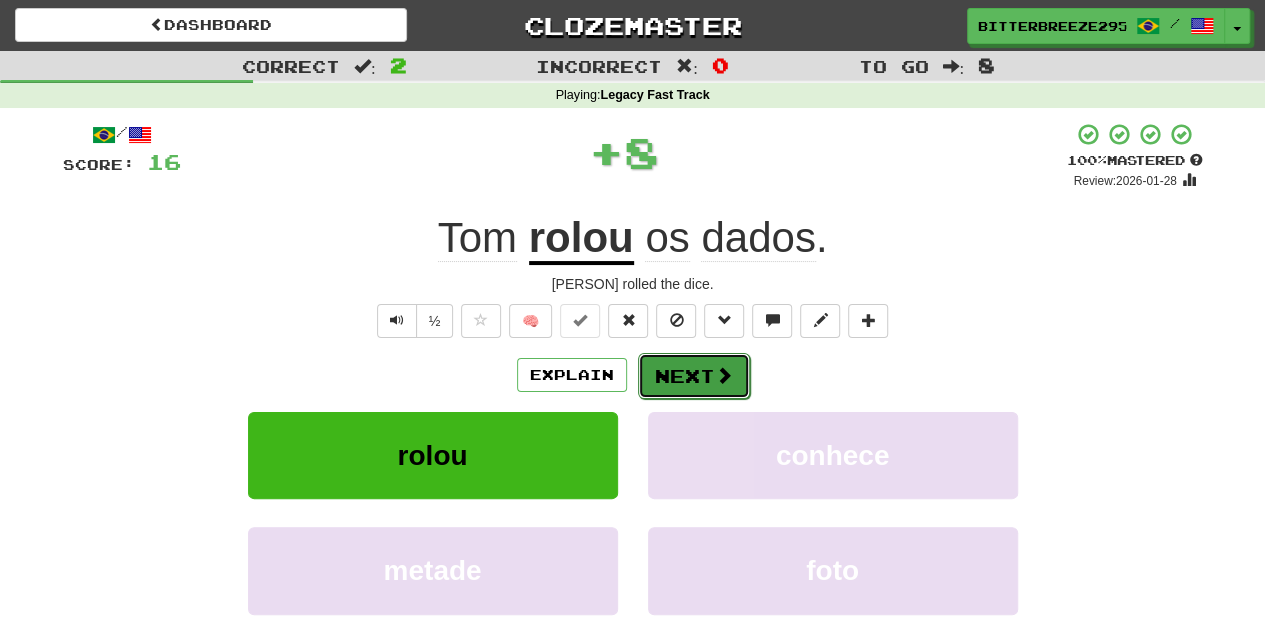 click on "Next" at bounding box center [694, 376] 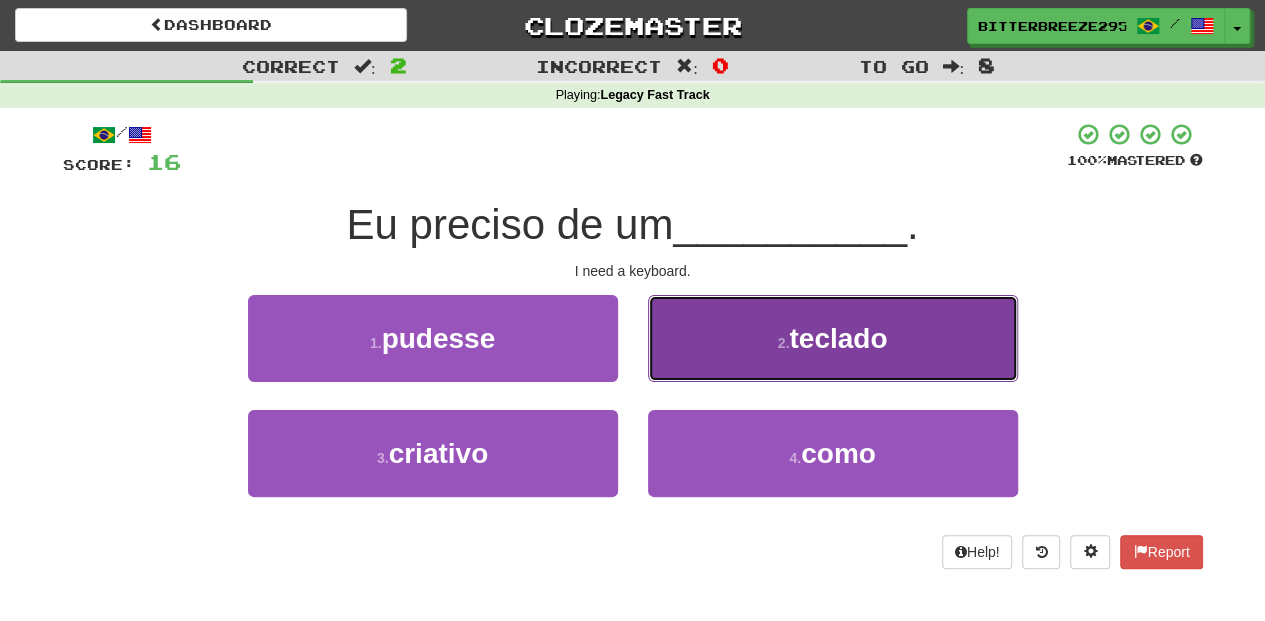 click on "2 .  teclado" at bounding box center (833, 338) 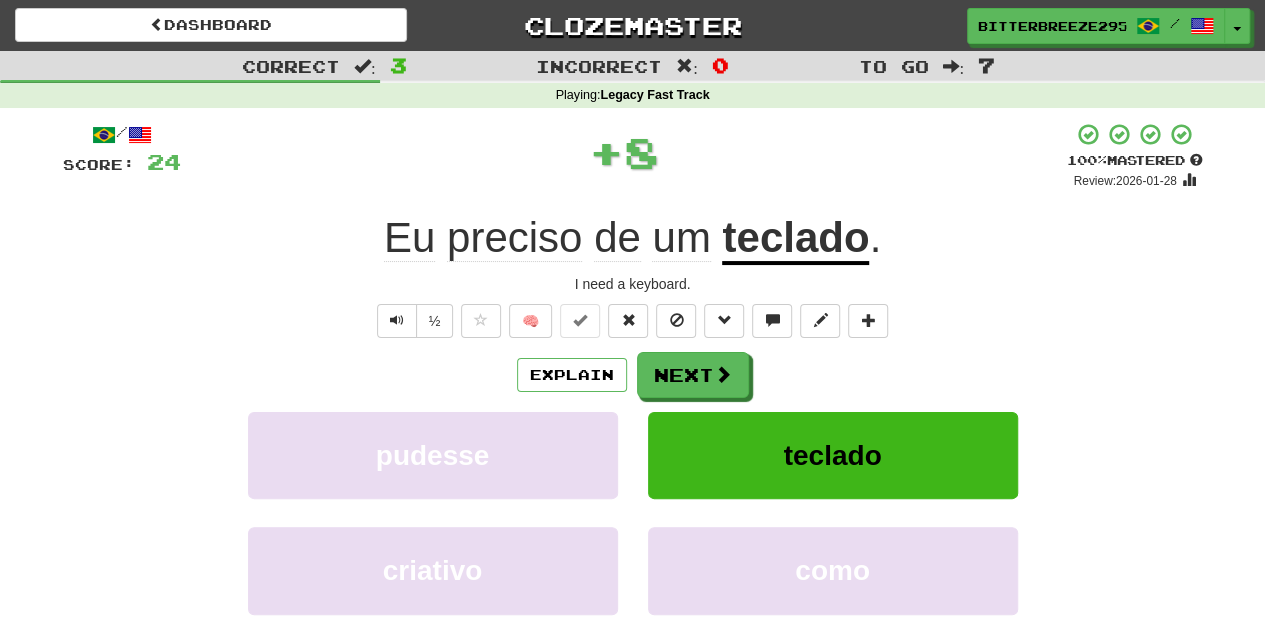 click on "Next" at bounding box center (693, 375) 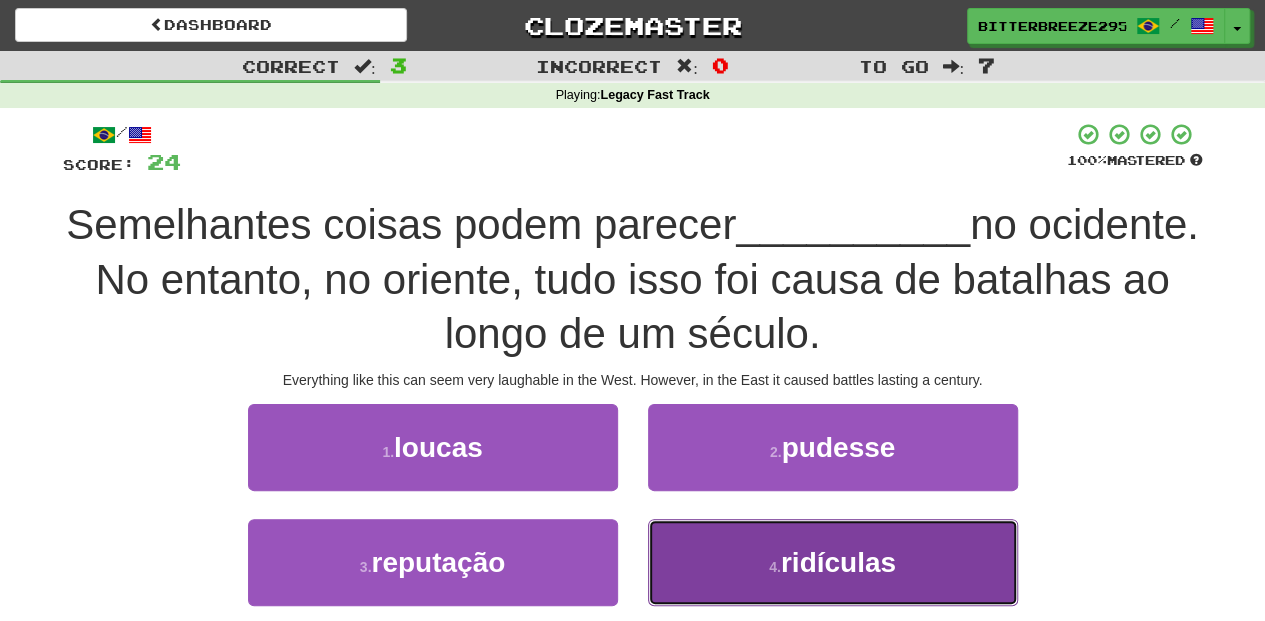 click on "[NUMBER] .  ridículas" at bounding box center [833, 562] 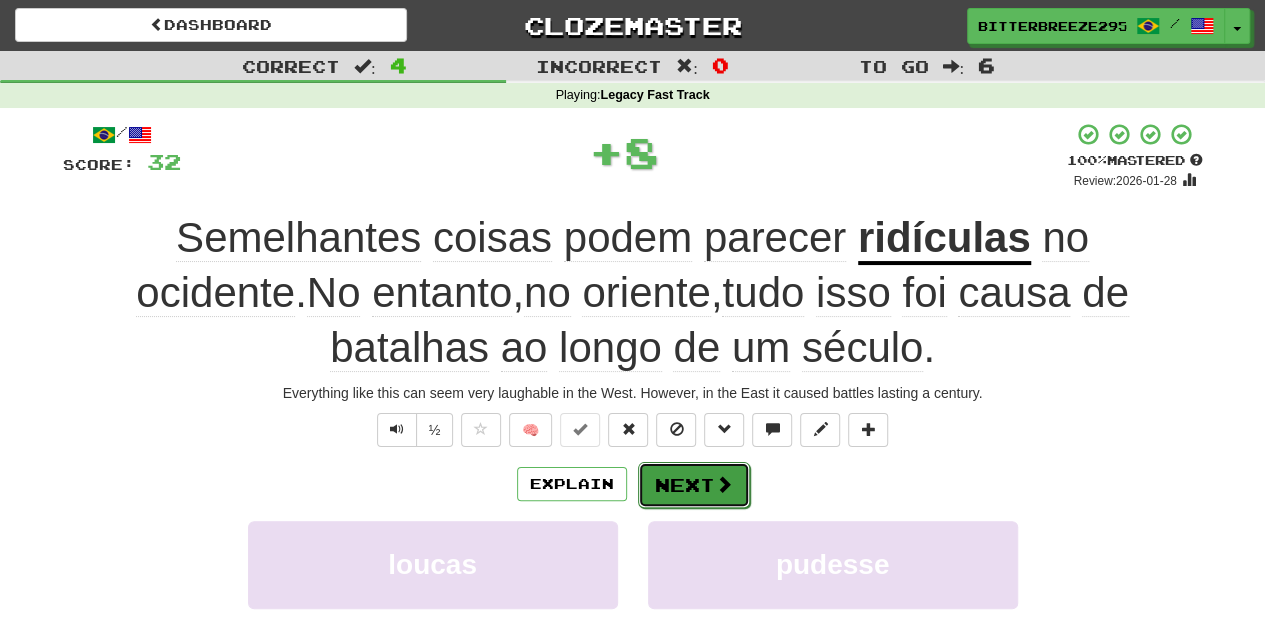 click on "Next" at bounding box center [694, 485] 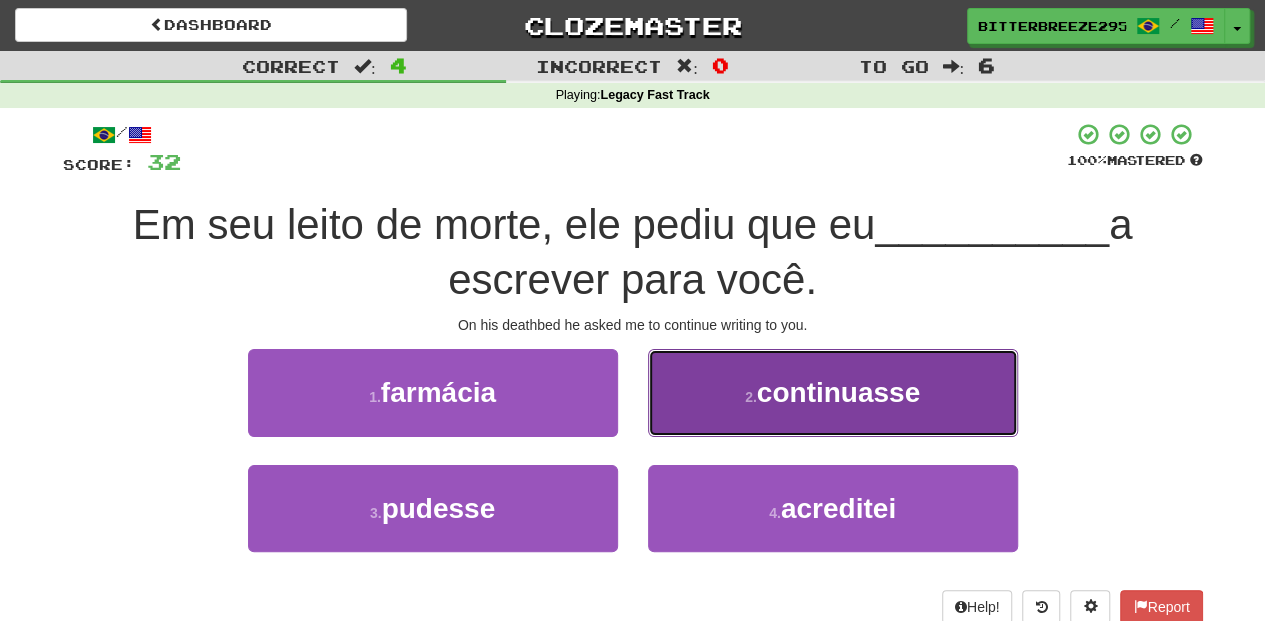 click on "[NUMBER] .  continuasse" at bounding box center [833, 392] 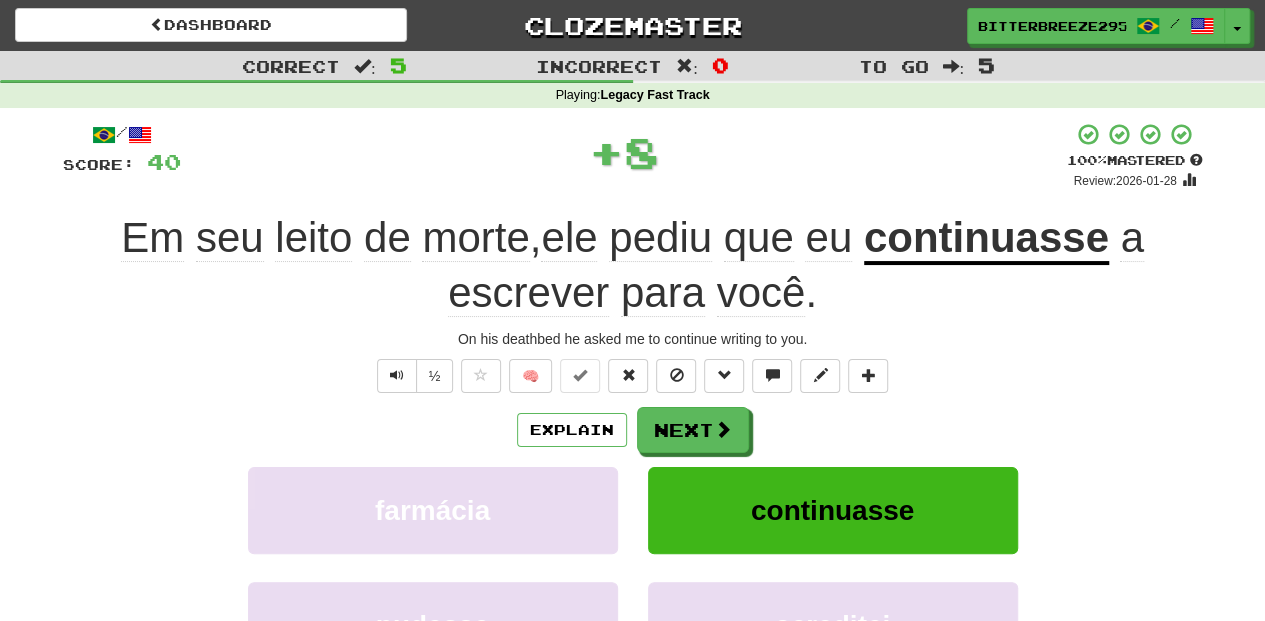 click on "Next" at bounding box center (693, 430) 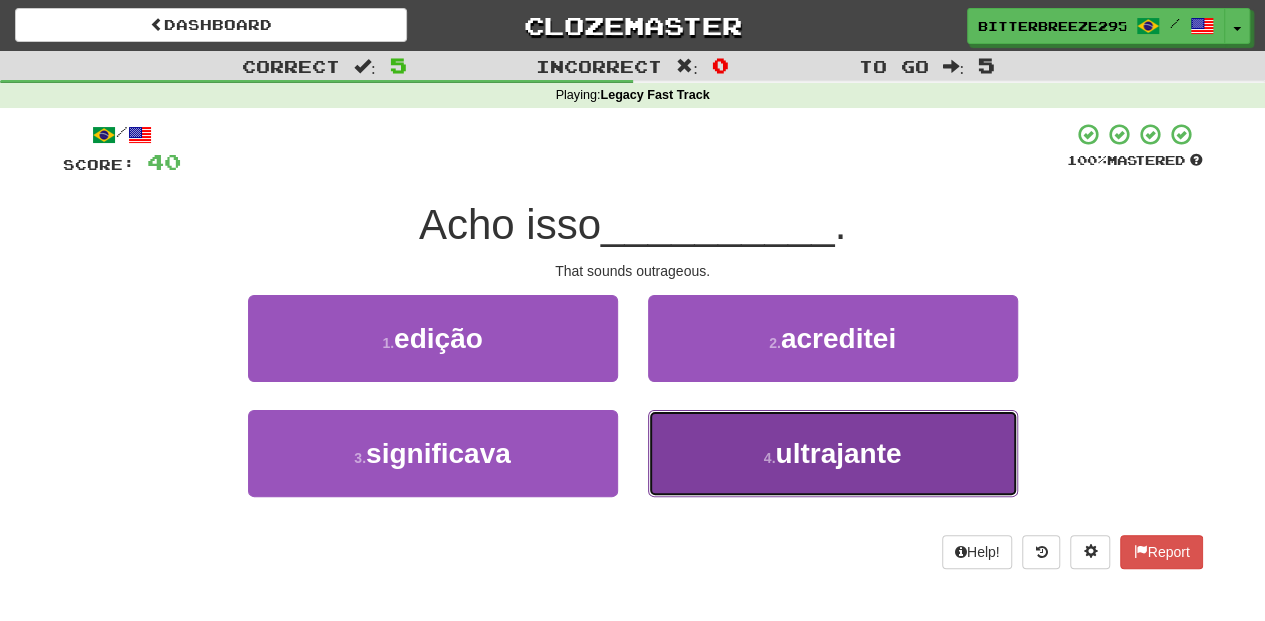 click on "[NUMBER] .  ultrajante" at bounding box center (833, 453) 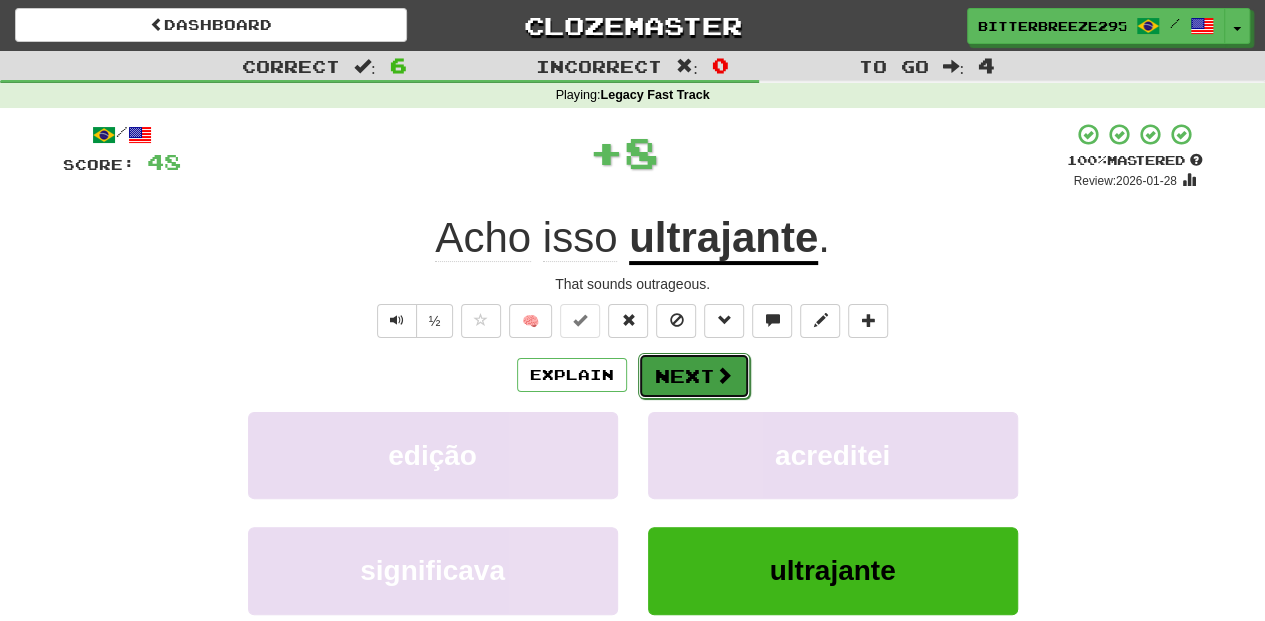 click on "Next" at bounding box center (694, 376) 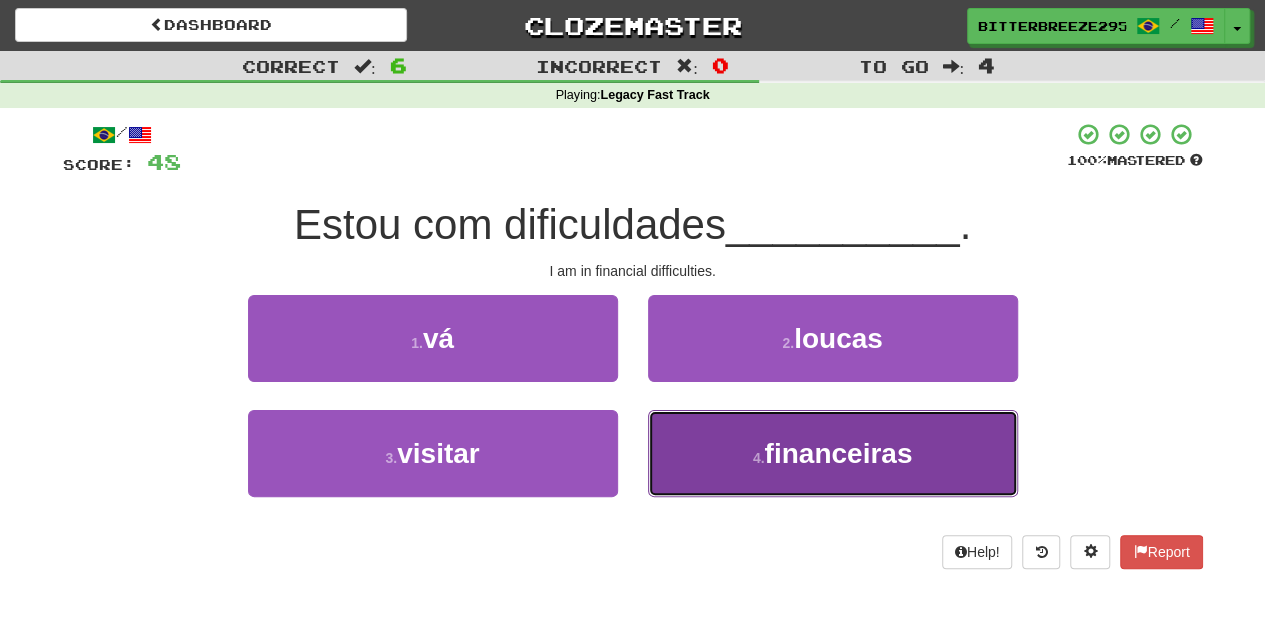 click on "[NUMBER] .  financeiras" at bounding box center [833, 453] 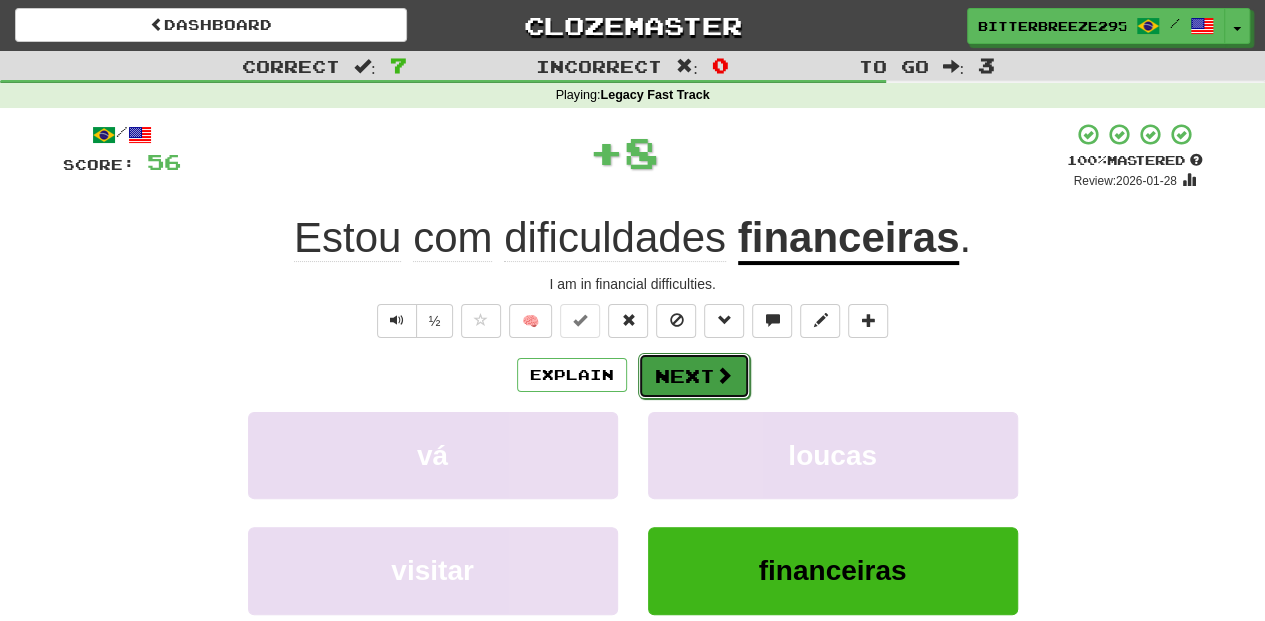 click on "Next" at bounding box center [694, 376] 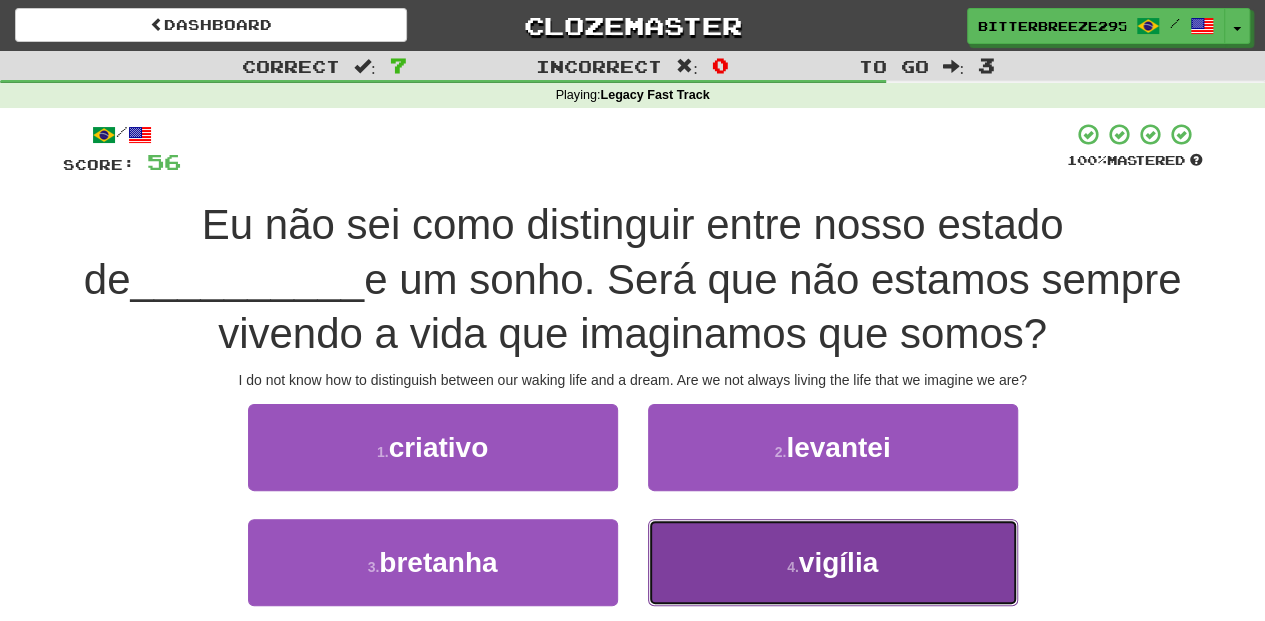 click on "[NUMBER] .  vigília" at bounding box center (833, 562) 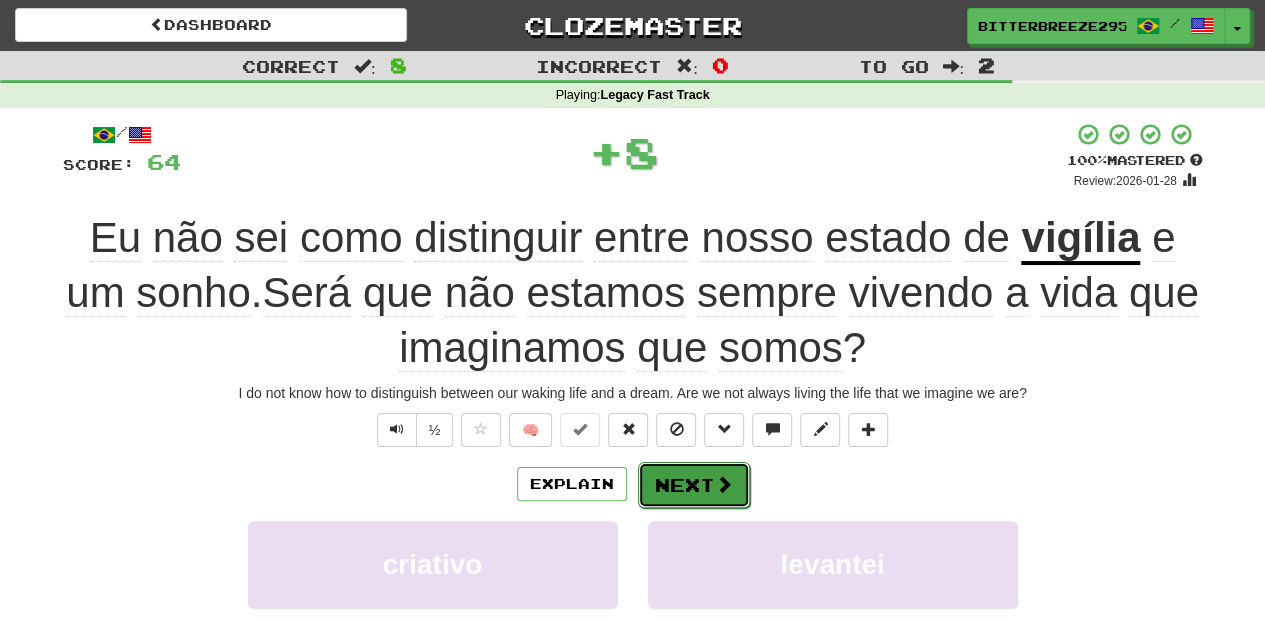 click on "Next" at bounding box center (694, 485) 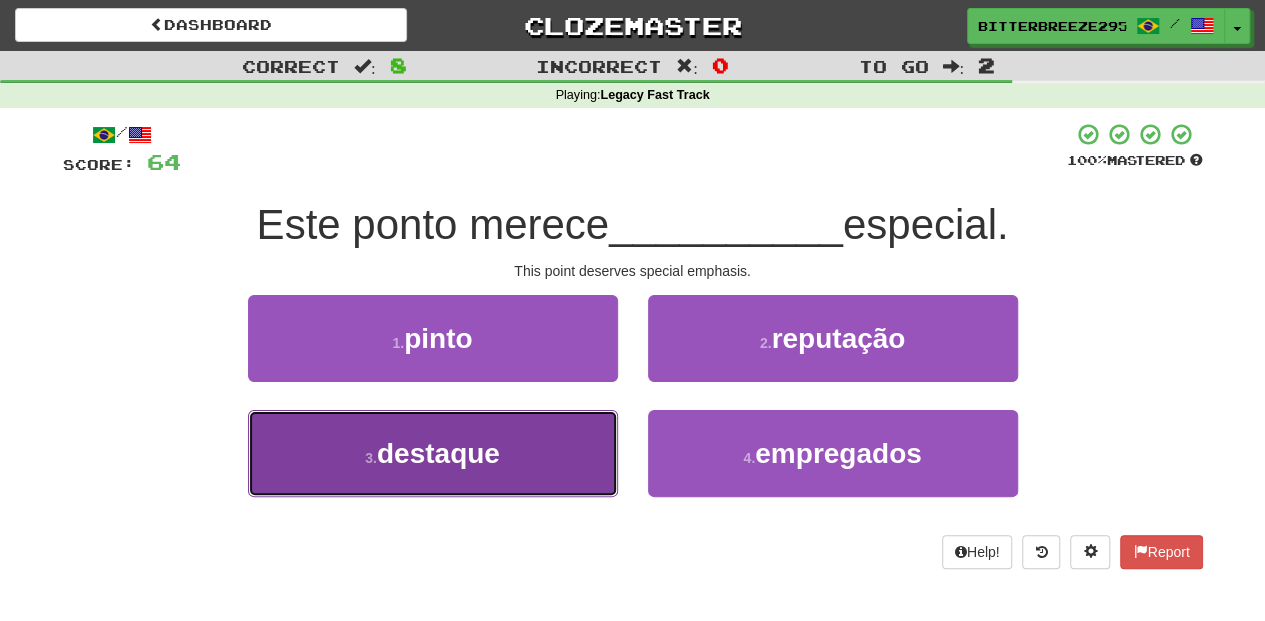 click on "[NUMBER] .  destaque" at bounding box center [433, 453] 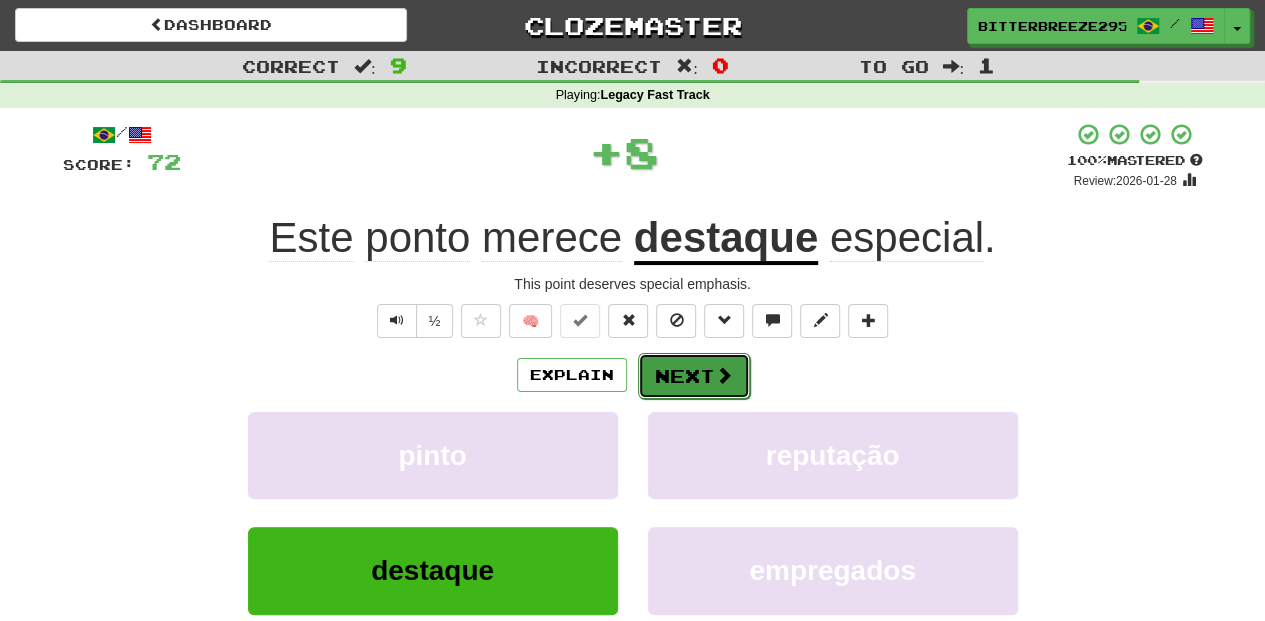 click on "Next" at bounding box center [694, 376] 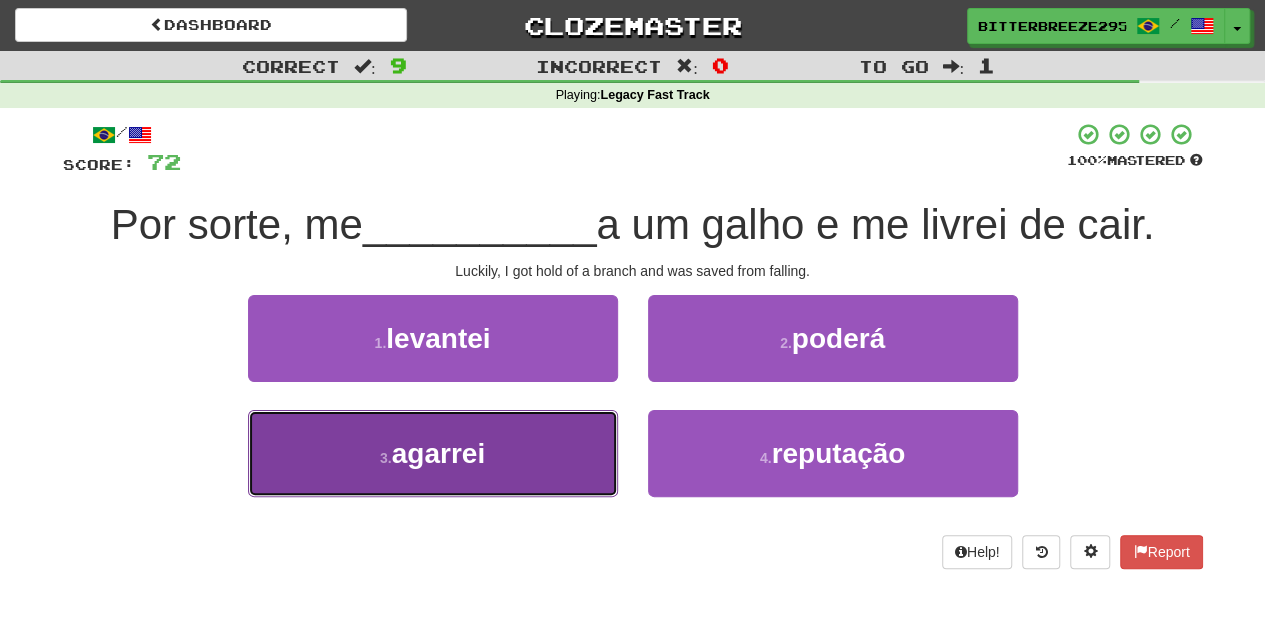 click on "[NUMBER] .  agarrei" at bounding box center (433, 453) 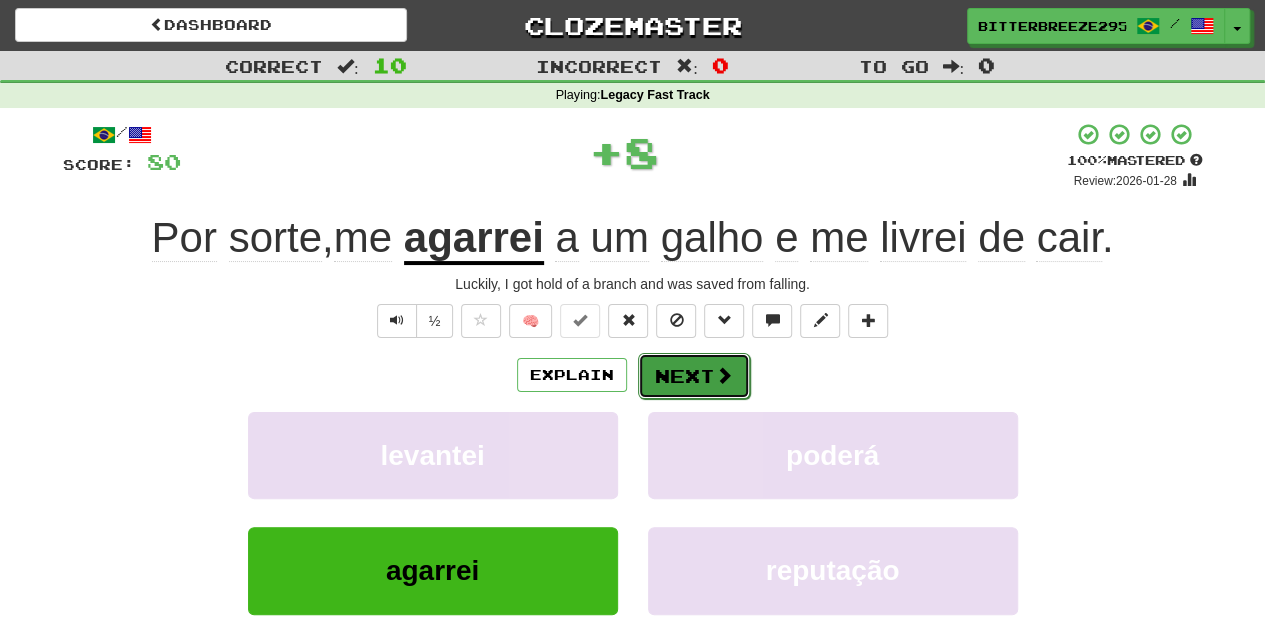 click on "Next" at bounding box center [694, 376] 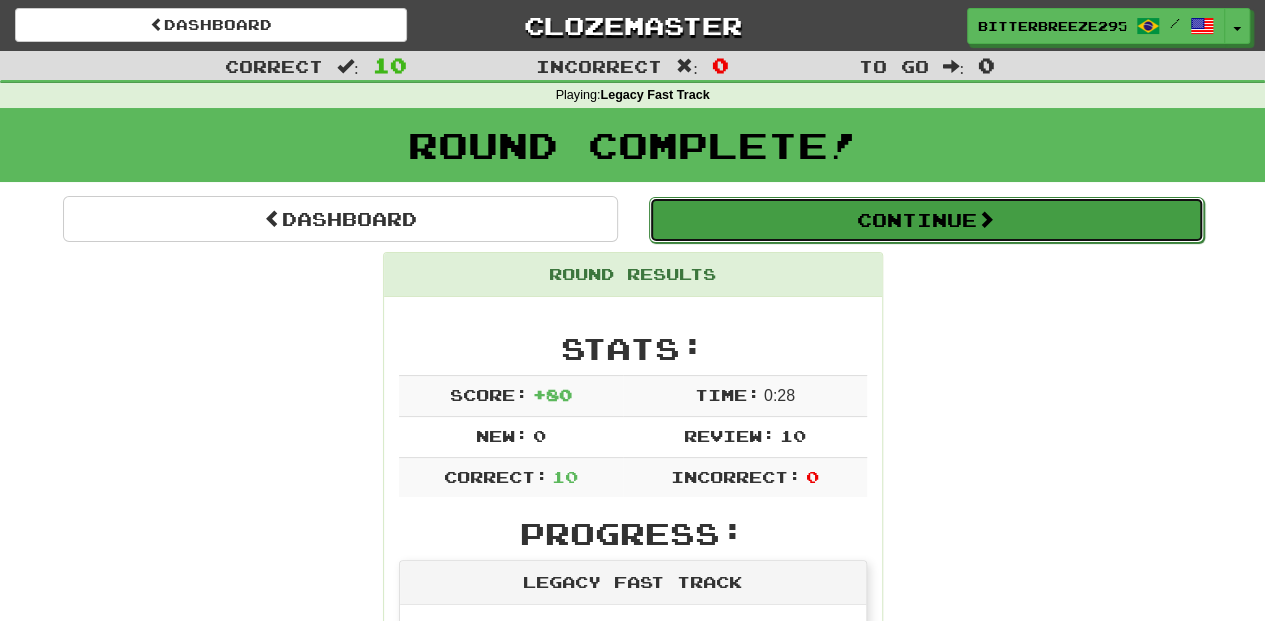 click on "Continue" at bounding box center (926, 220) 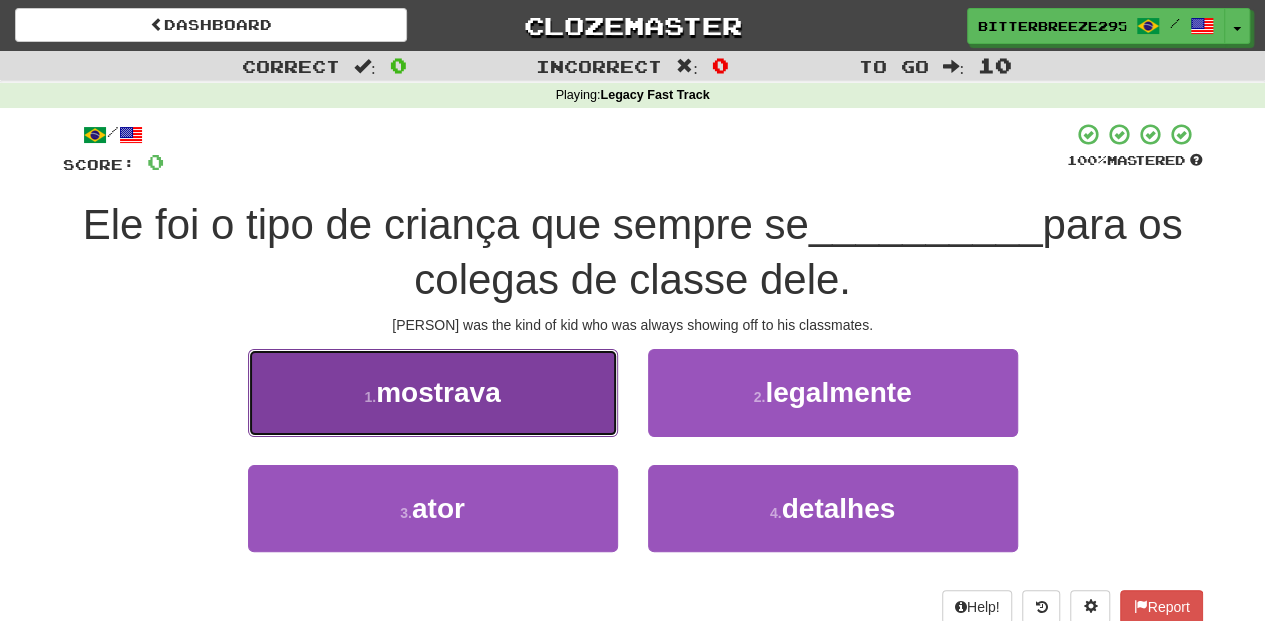 click on "[NUMBER] .  mostrava" at bounding box center [433, 392] 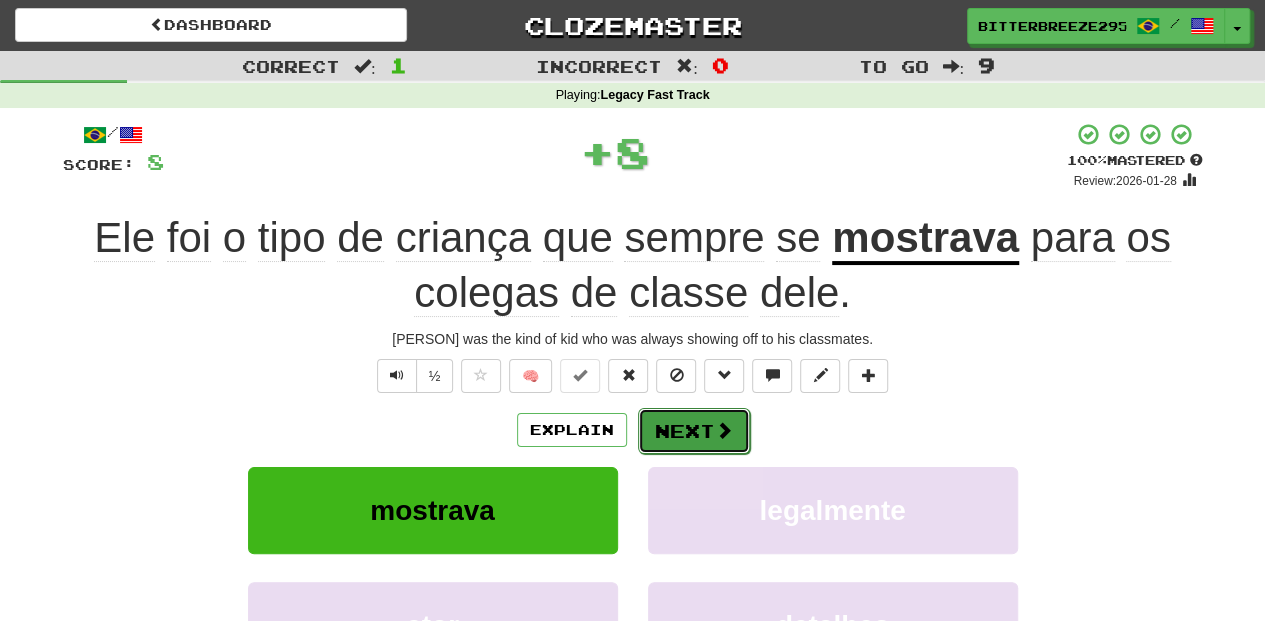 click on "Next" at bounding box center [694, 431] 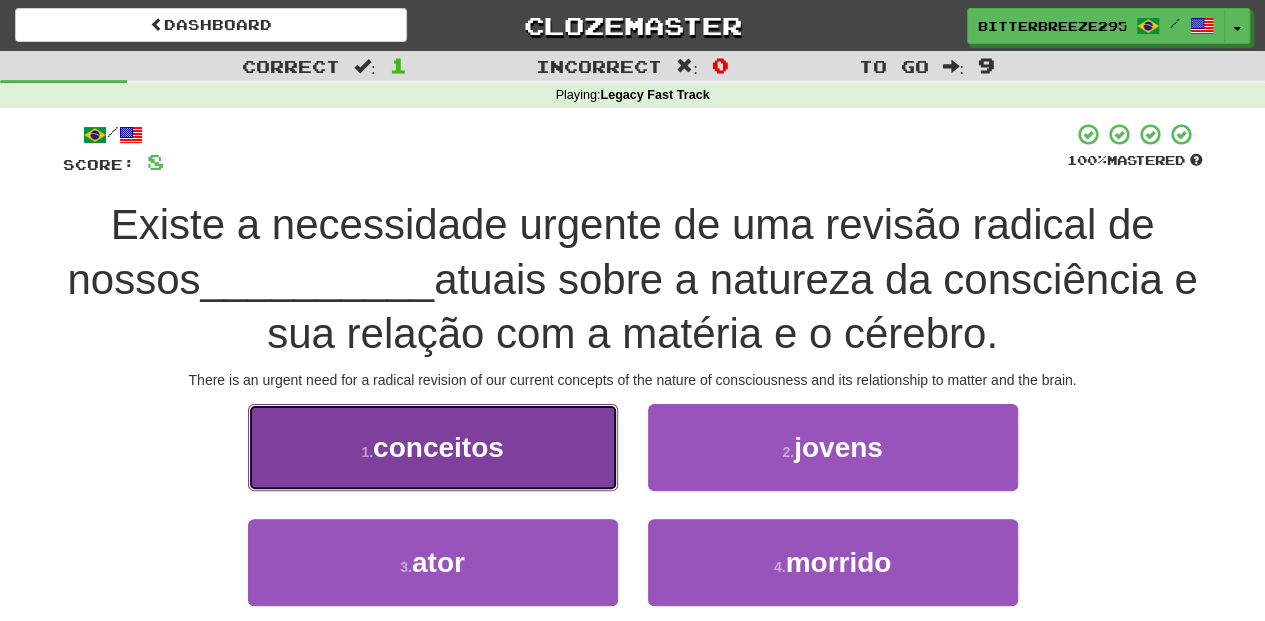 click on "[NUMBER] .  conceitos" at bounding box center [433, 447] 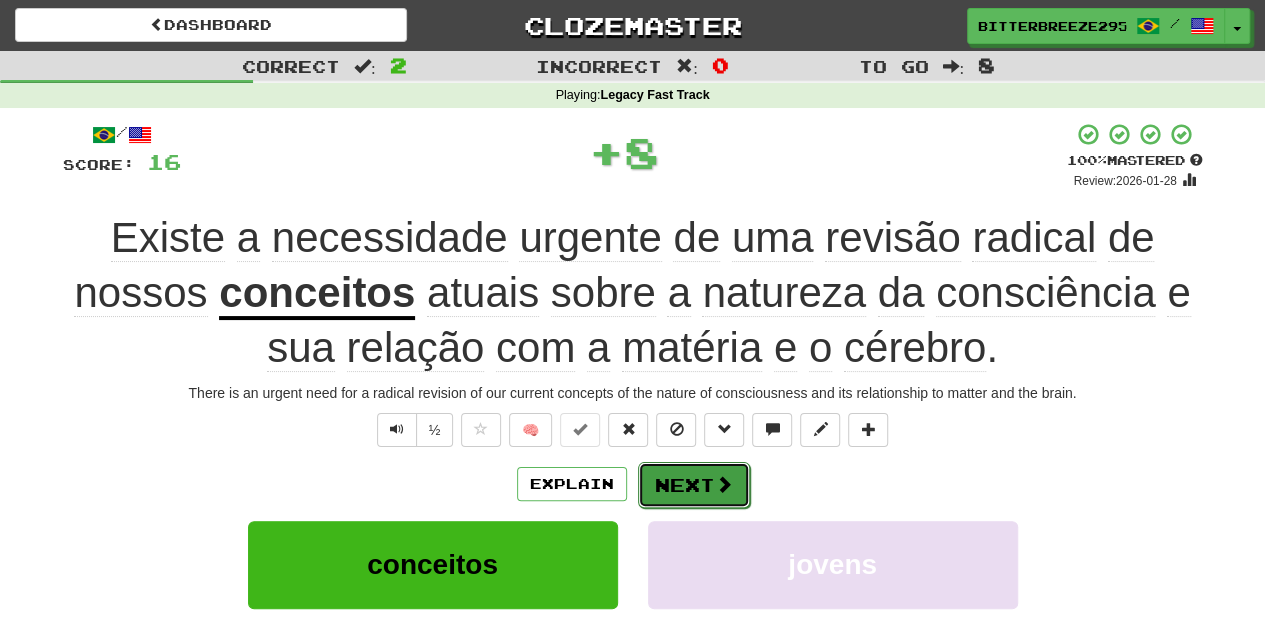 click on "Next" at bounding box center (694, 485) 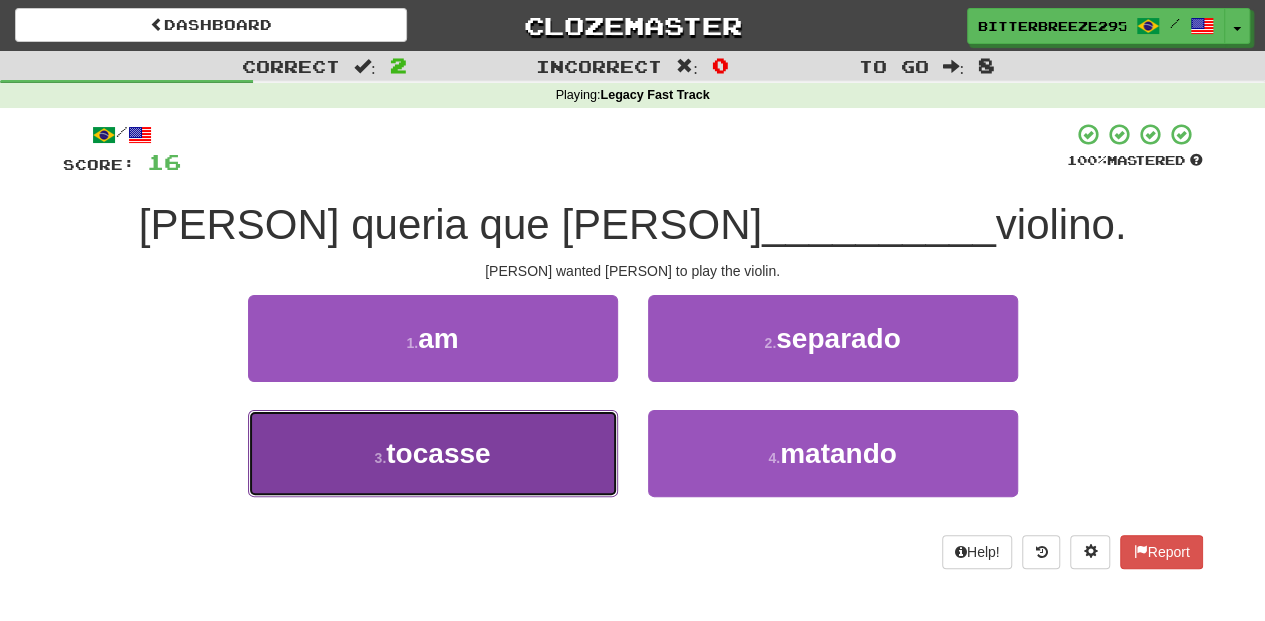 click on "[NUMBER] .  tocasse" at bounding box center (433, 453) 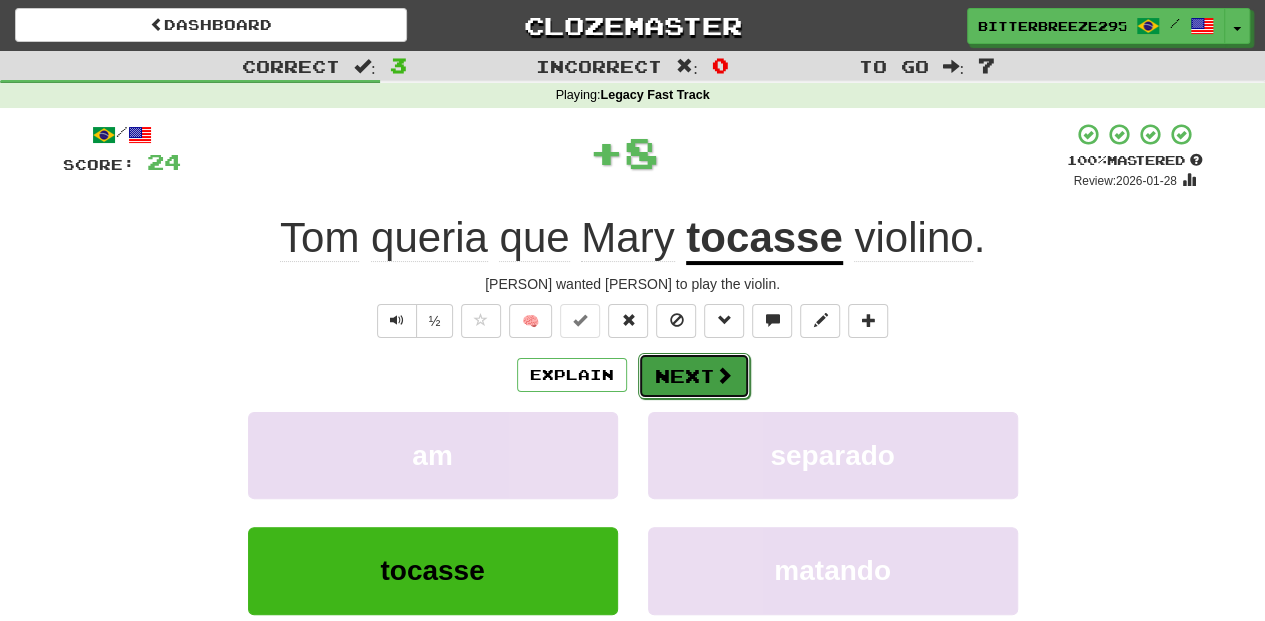 click at bounding box center [724, 375] 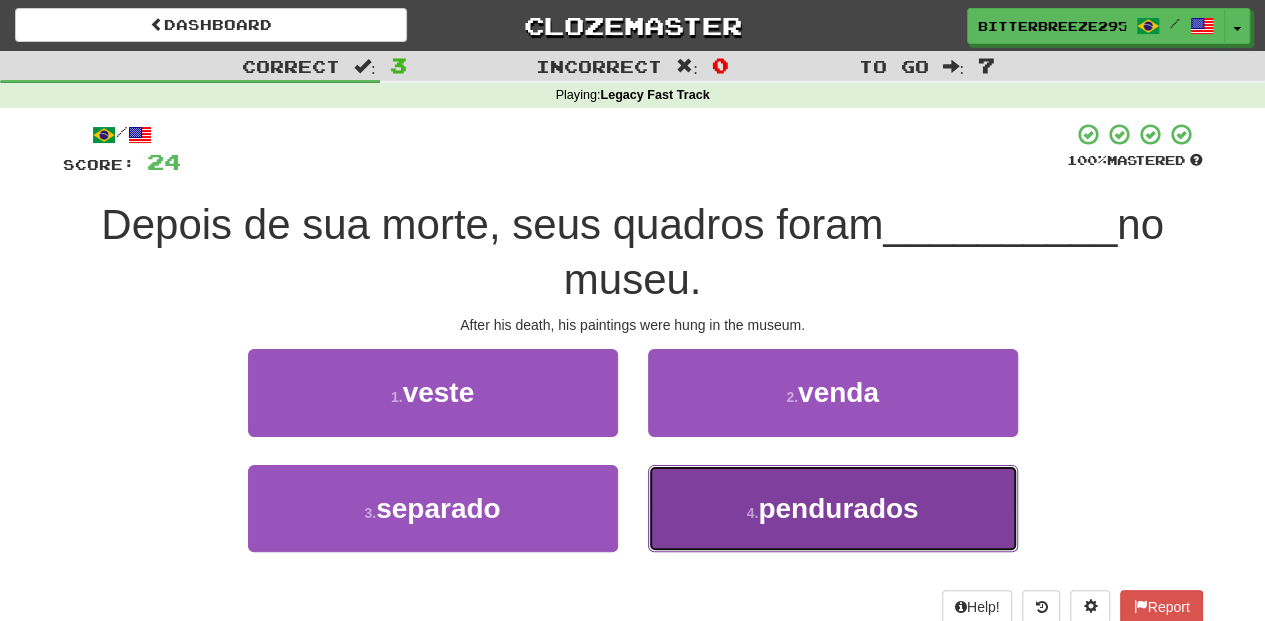 click on "[NUMBER] .  pendurados" at bounding box center [833, 508] 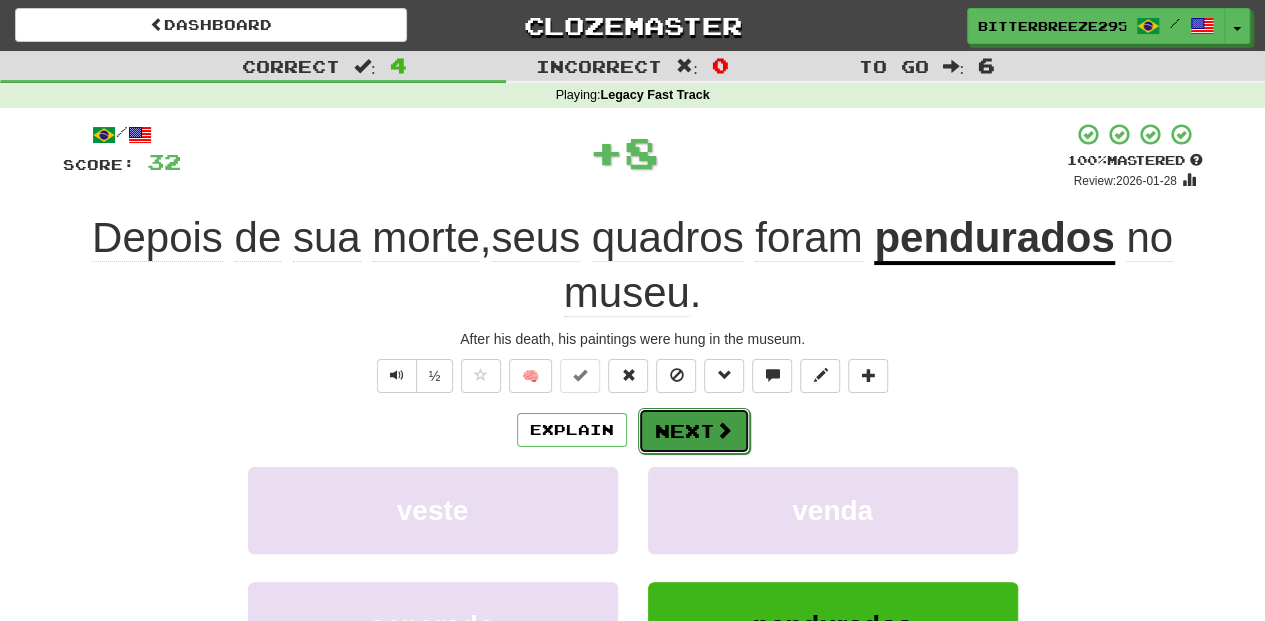 click on "Next" at bounding box center [694, 431] 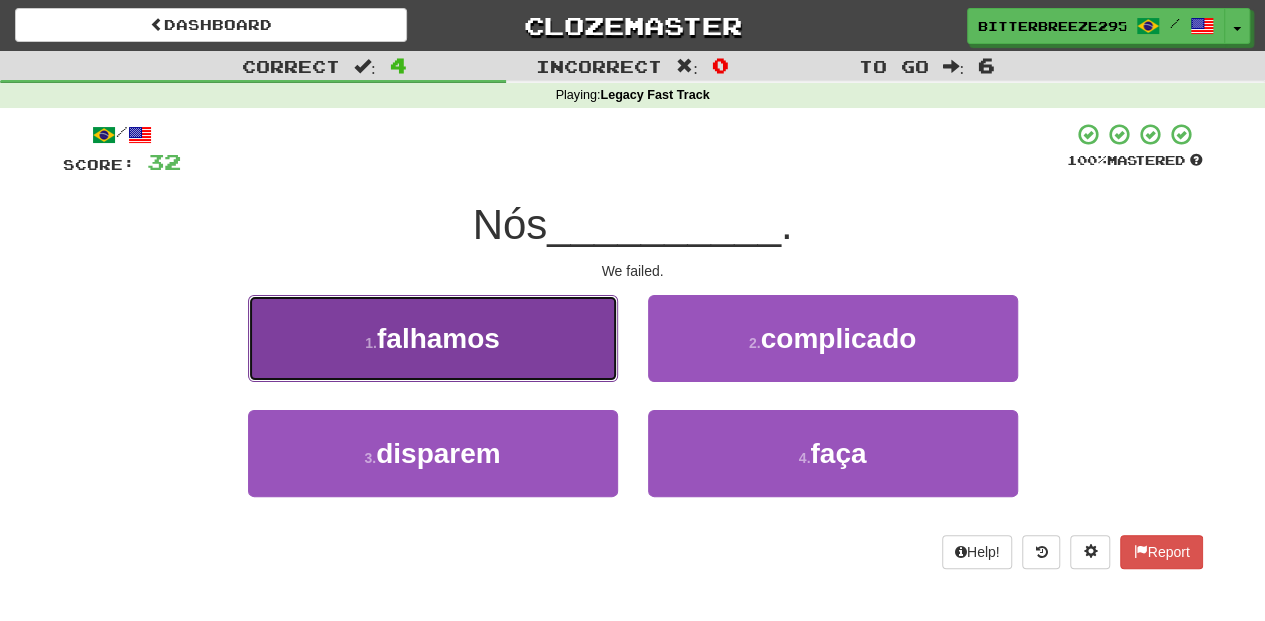 click on "[NUMBER] .  falhamos" at bounding box center (433, 338) 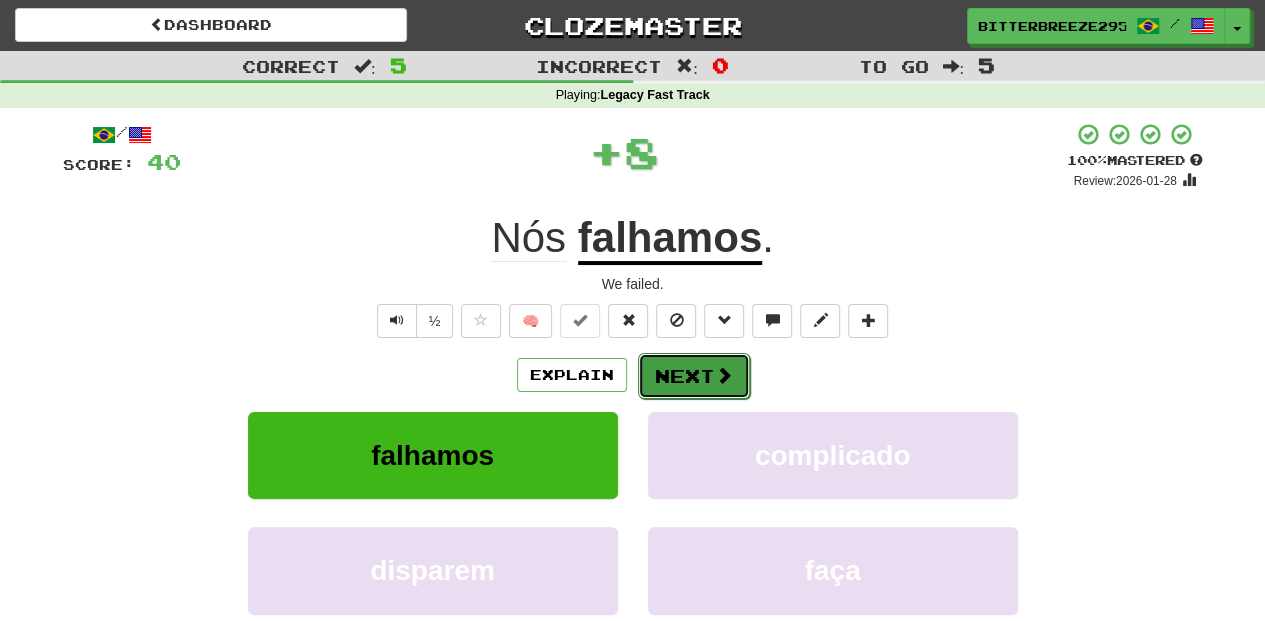 click on "Next" at bounding box center (694, 376) 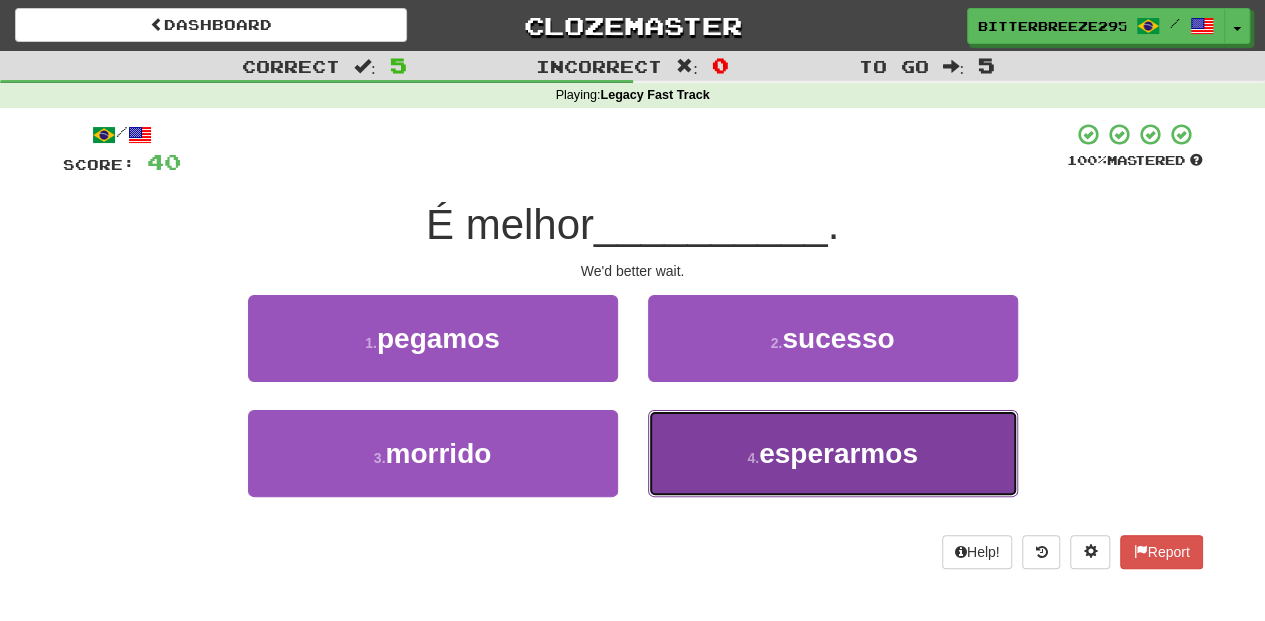click on "[NUMBER] .  esperarmos" at bounding box center (833, 453) 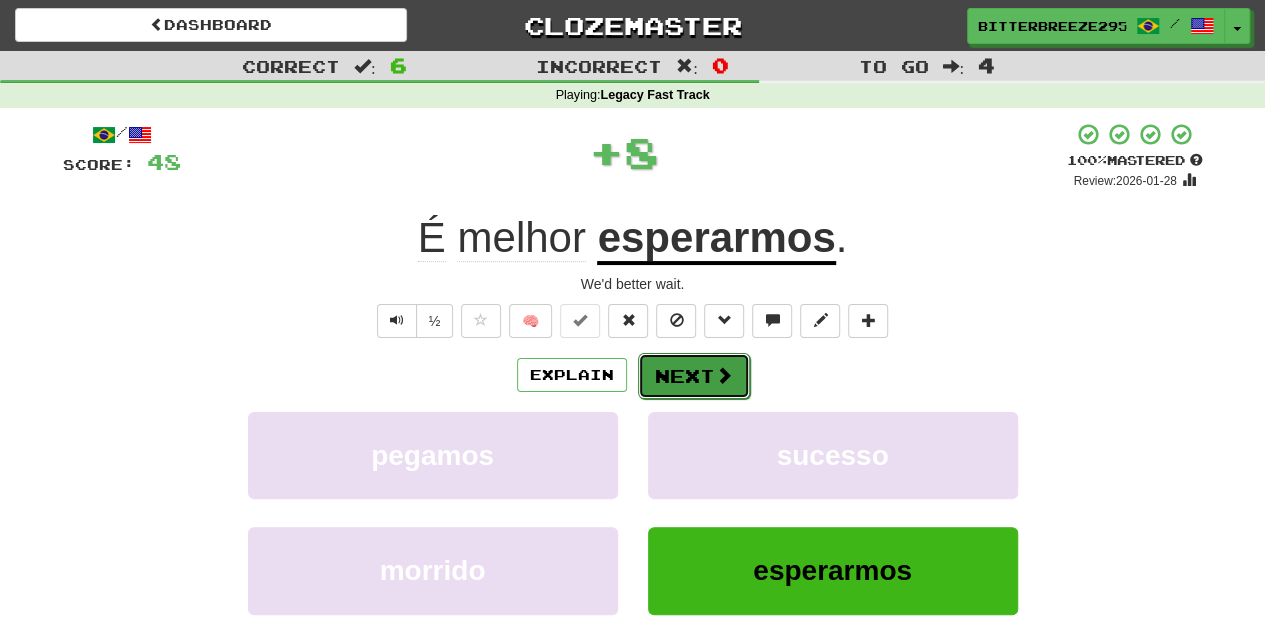 click on "Next" at bounding box center (694, 376) 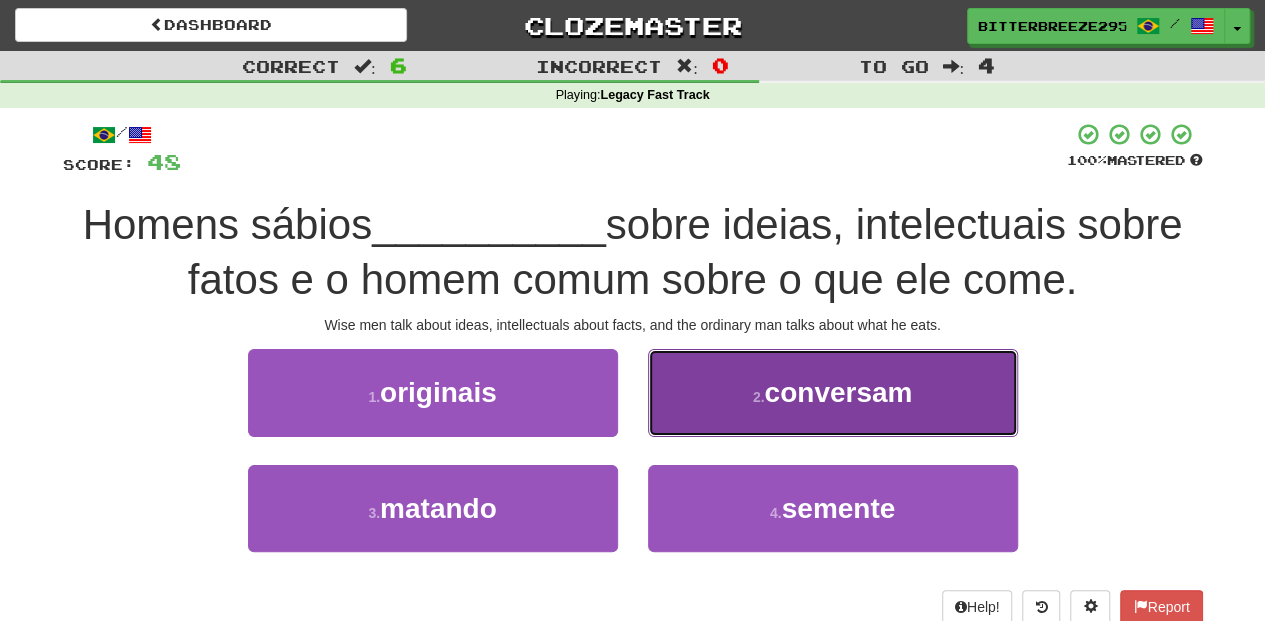 click on "[NUMBER] .  conversam" at bounding box center [833, 392] 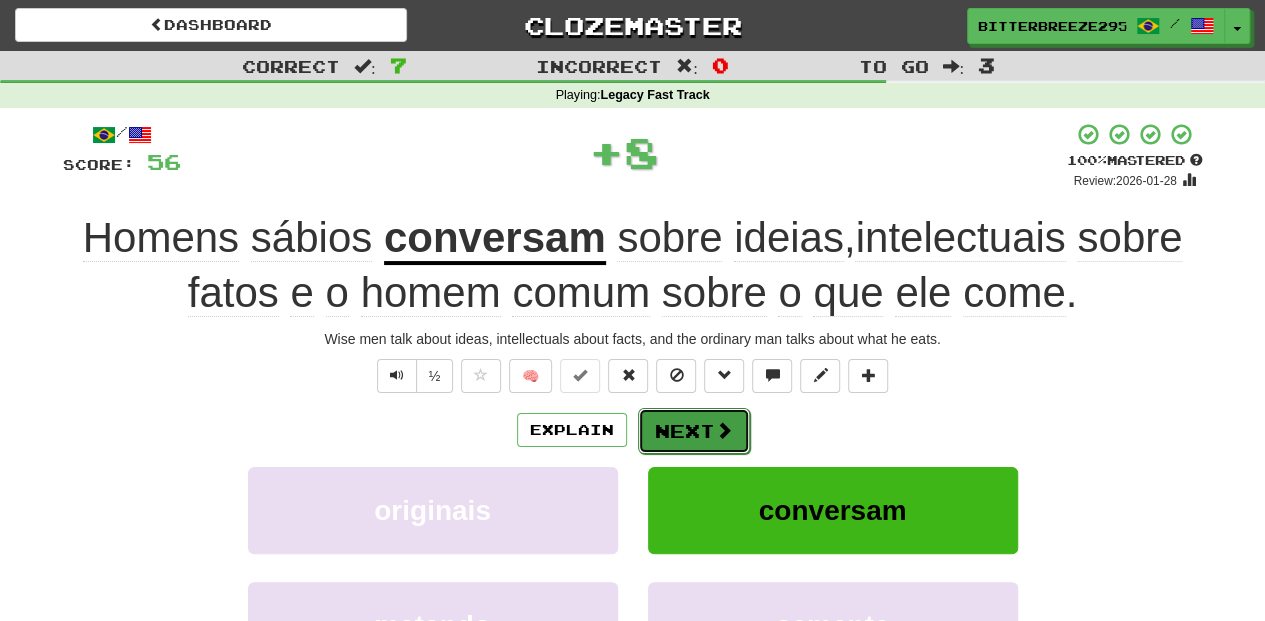 click at bounding box center (724, 430) 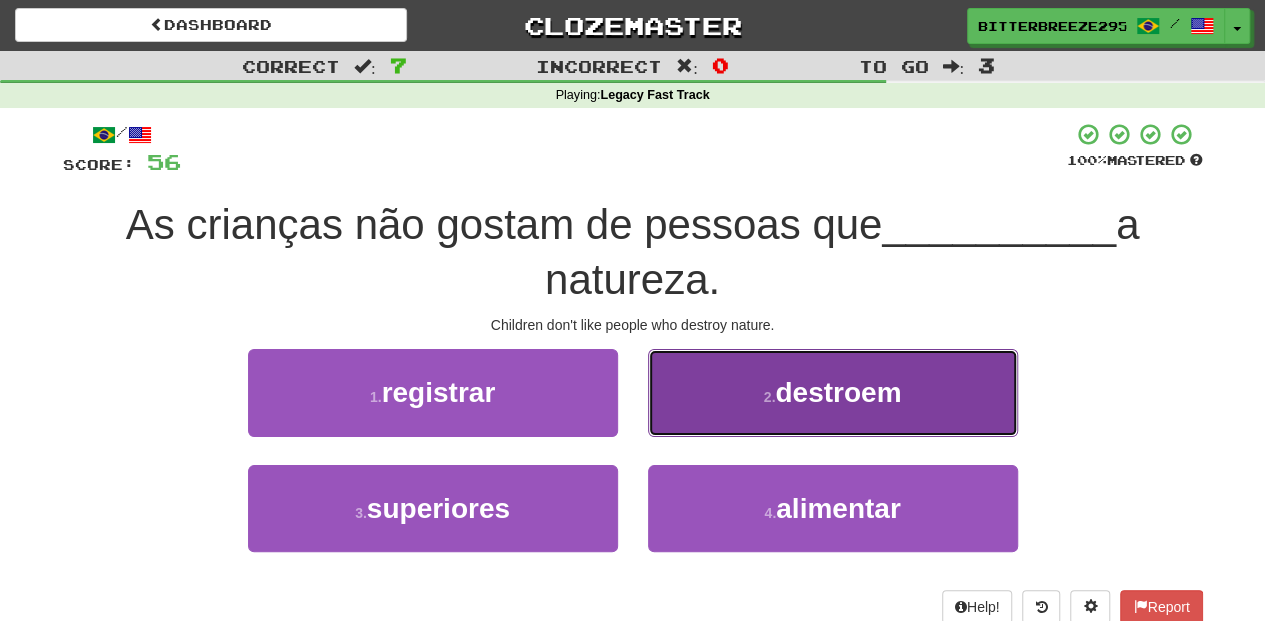 click on "[NUMBER] .  destroem" at bounding box center (833, 392) 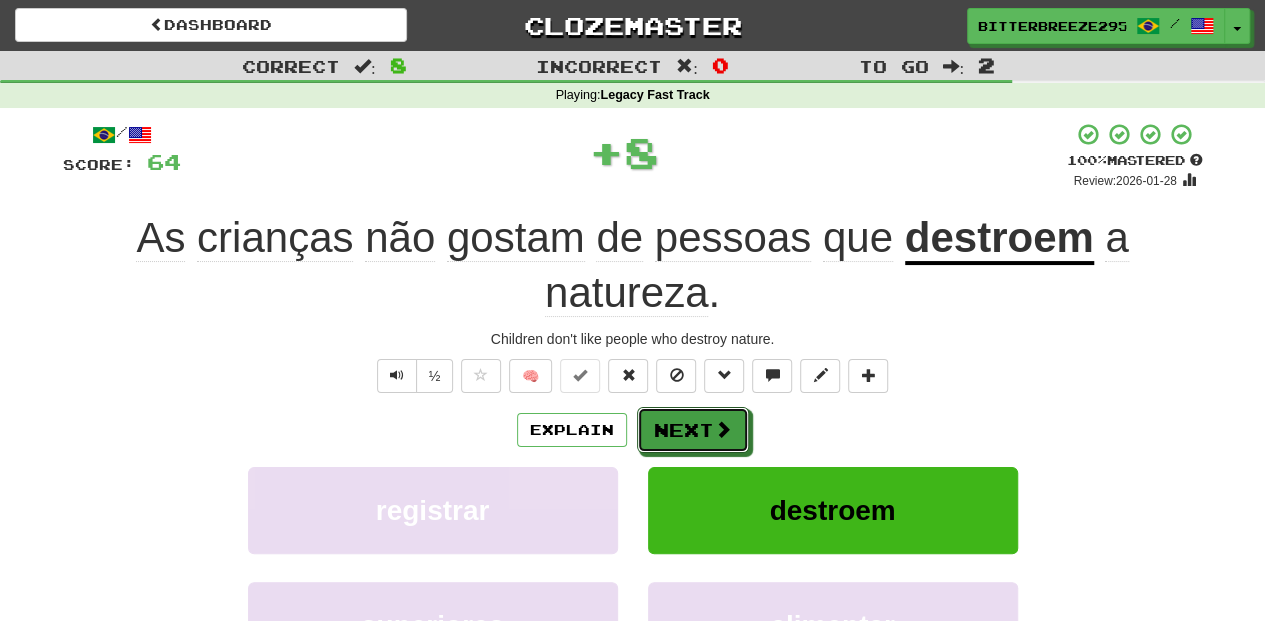 click at bounding box center [723, 429] 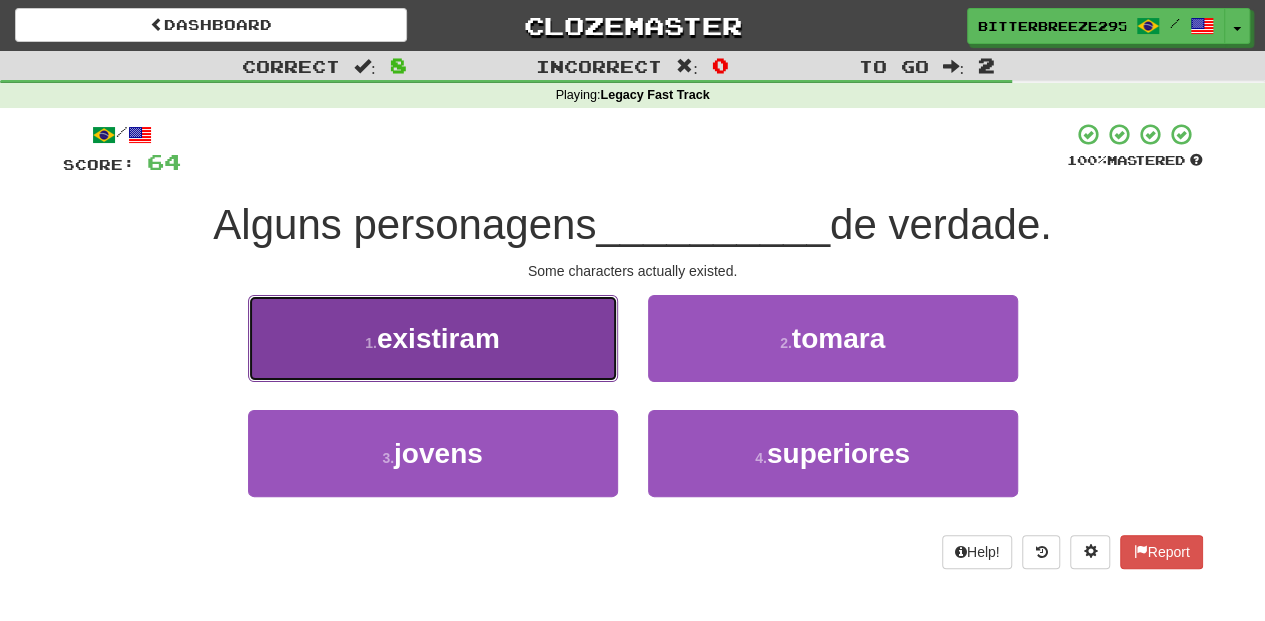 click on "[NUMBER] .  existiram" at bounding box center (433, 338) 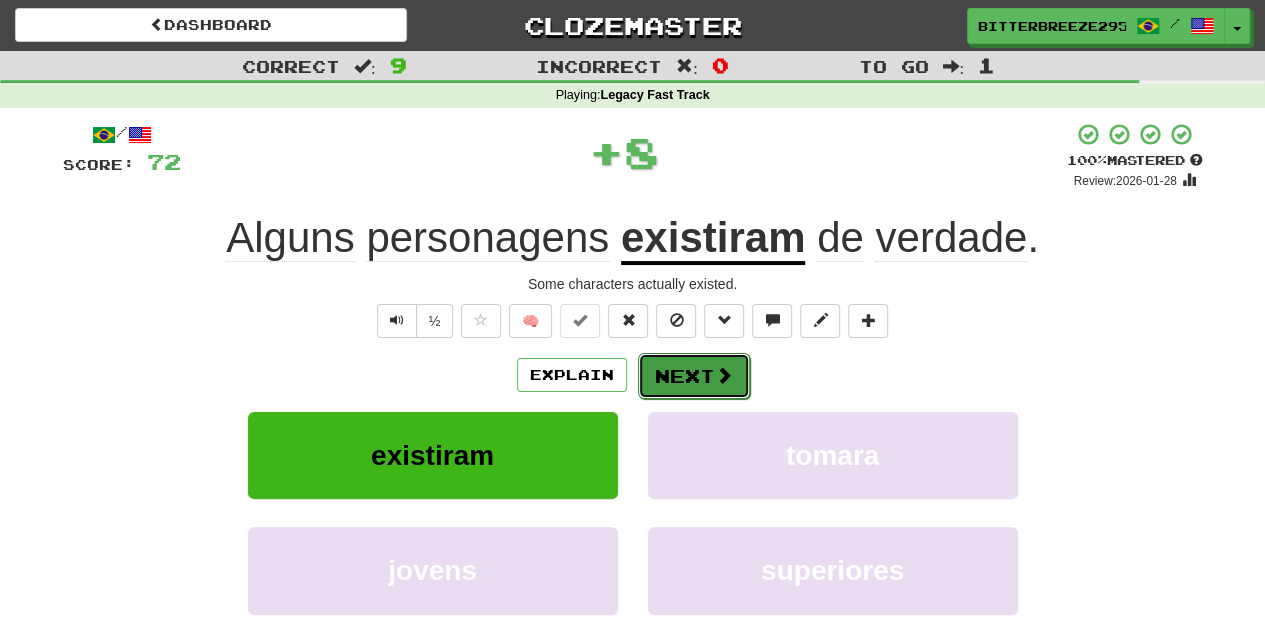 click on "Next" at bounding box center [694, 376] 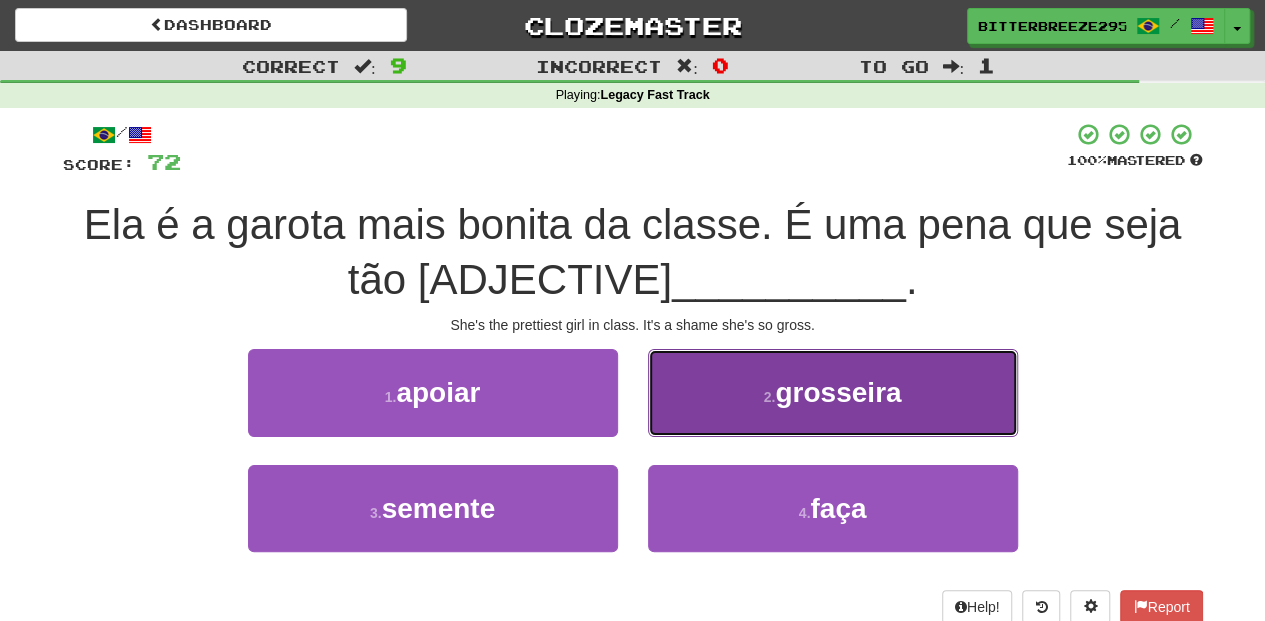 click on "[NUMBER] .  grosseira" at bounding box center [833, 392] 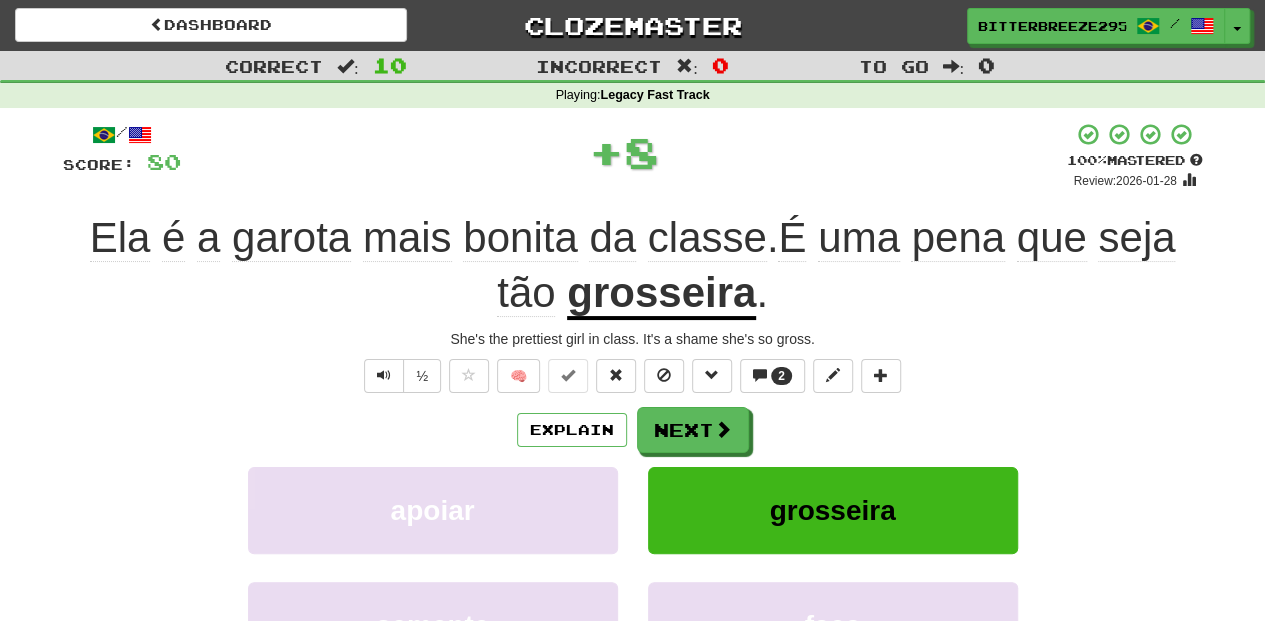 click on "Explain Next" at bounding box center (633, 430) 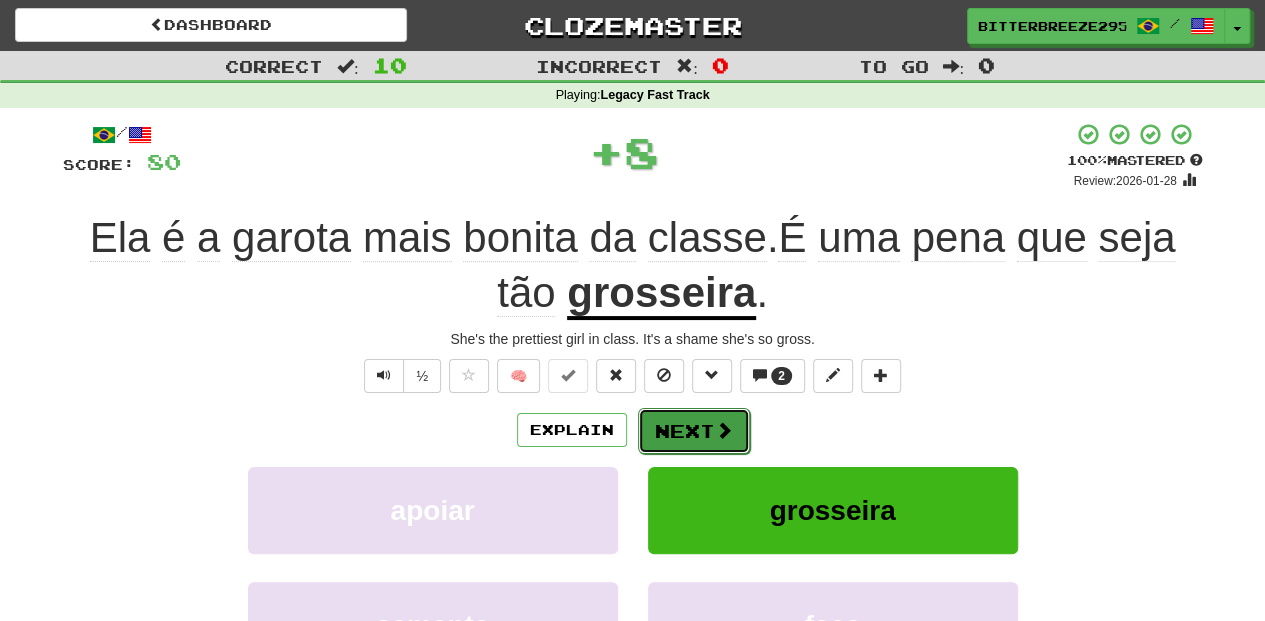 drag, startPoint x: 682, startPoint y: 406, endPoint x: 679, endPoint y: 424, distance: 18.248287 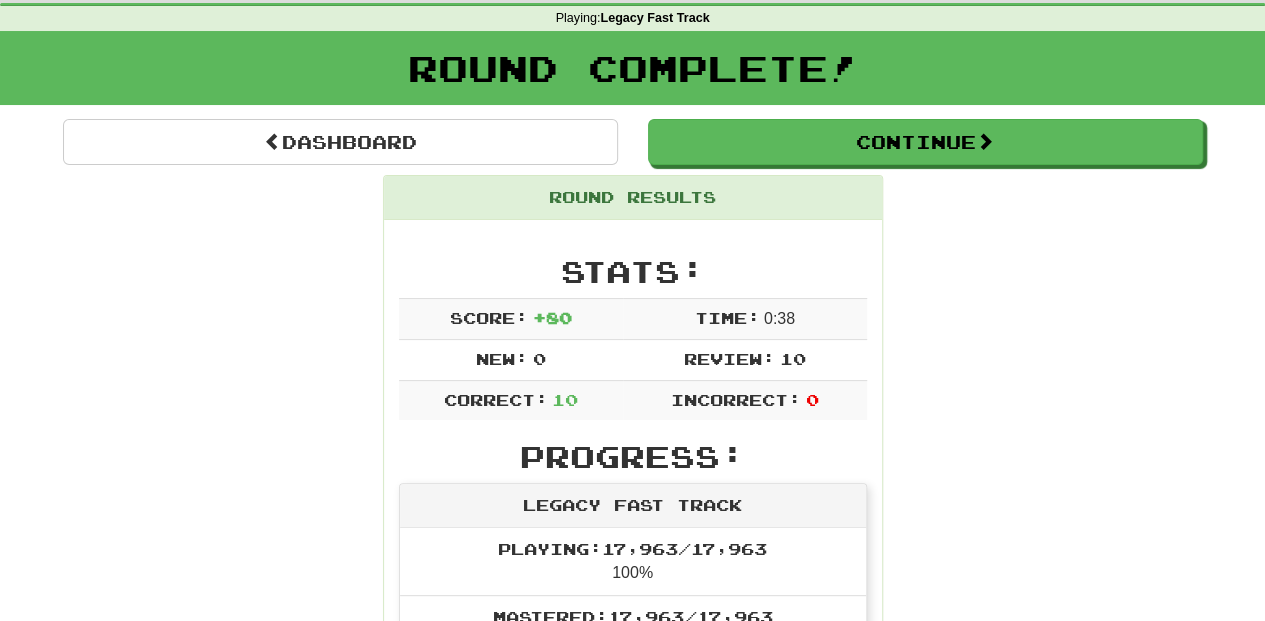 scroll, scrollTop: 66, scrollLeft: 0, axis: vertical 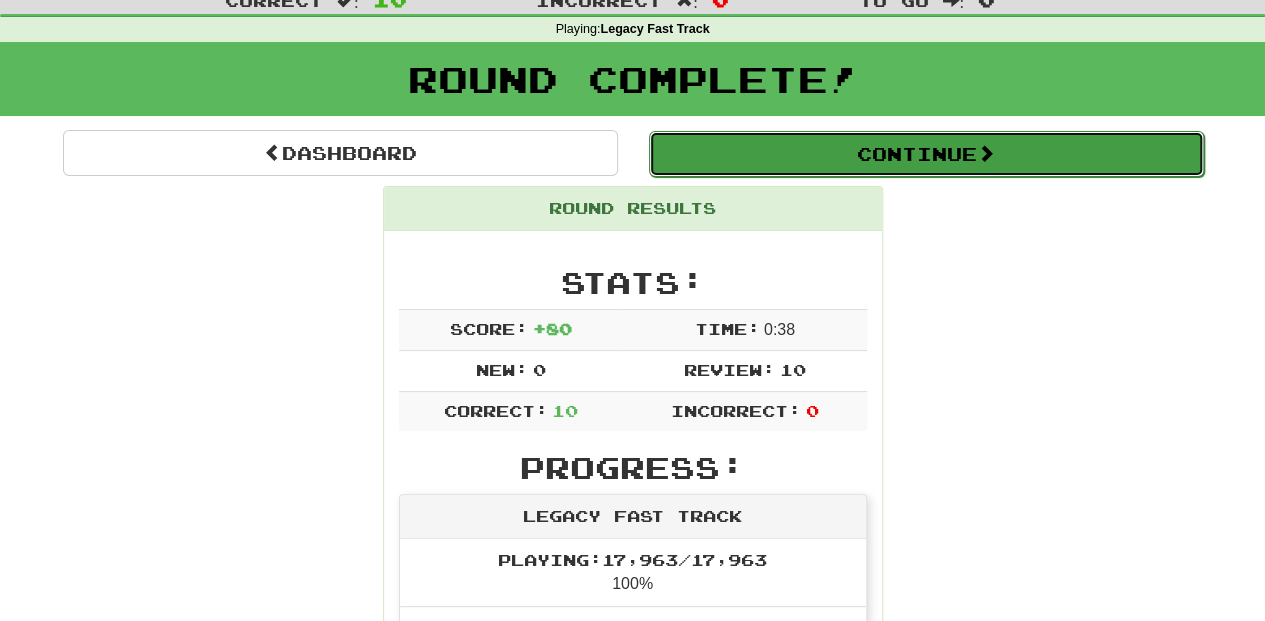 click on "Continue" at bounding box center (926, 154) 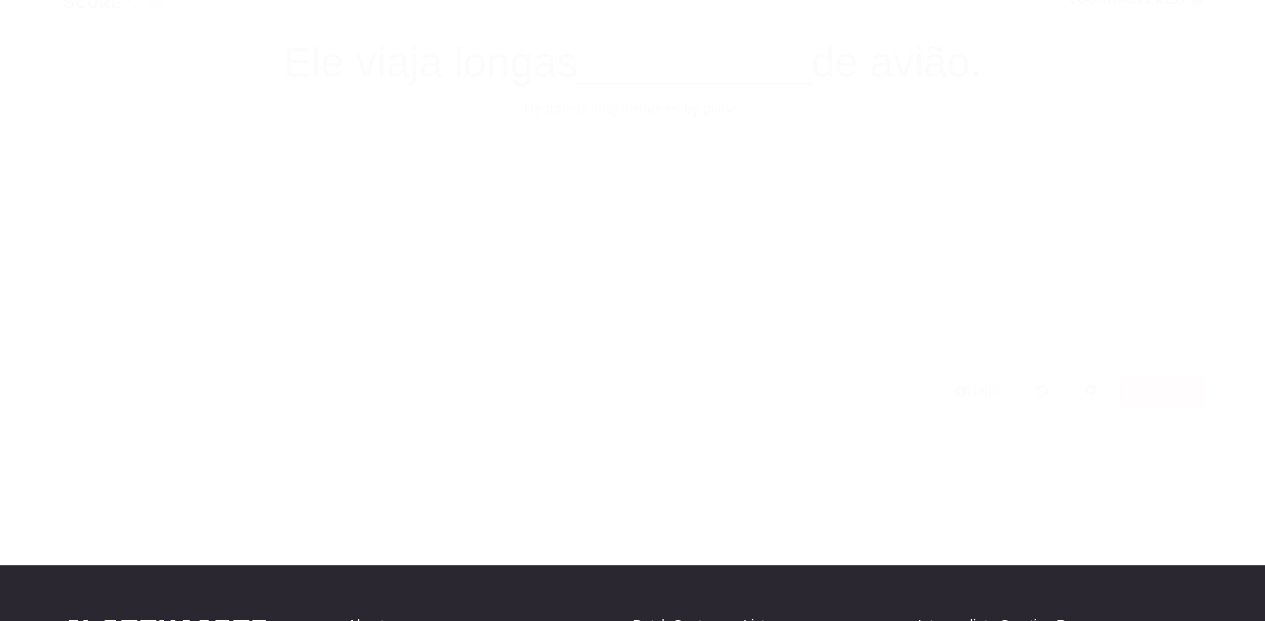scroll, scrollTop: 66, scrollLeft: 0, axis: vertical 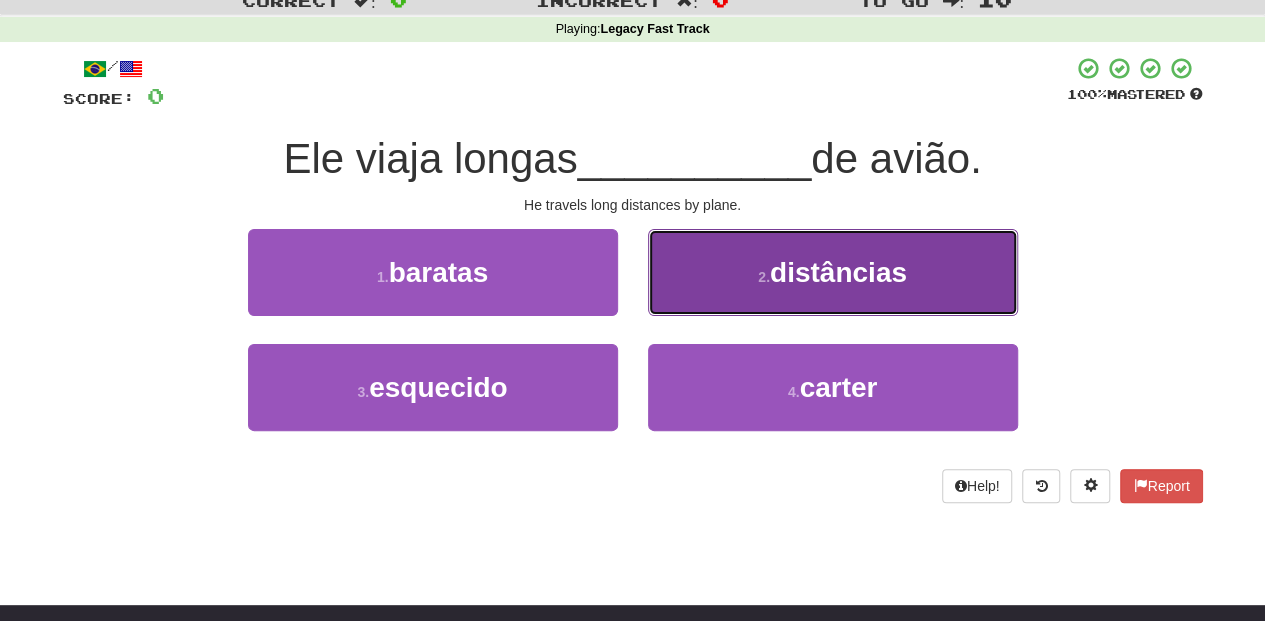 click on "[NUMBER] .  distâncias" at bounding box center [833, 272] 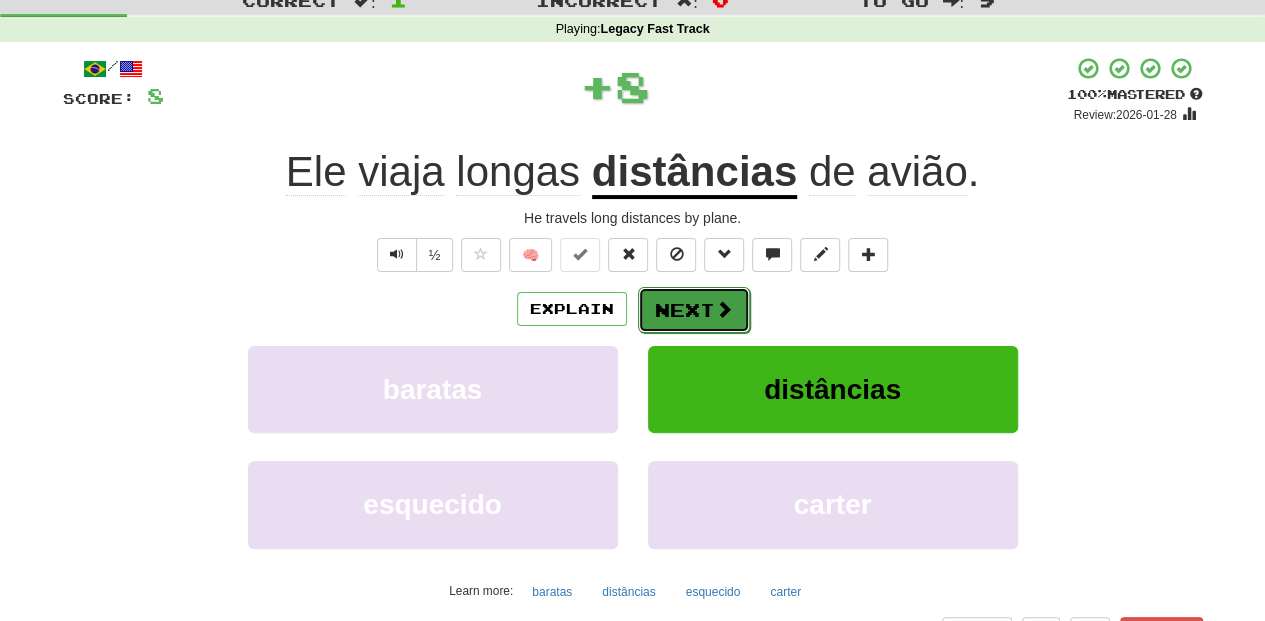 click at bounding box center (724, 309) 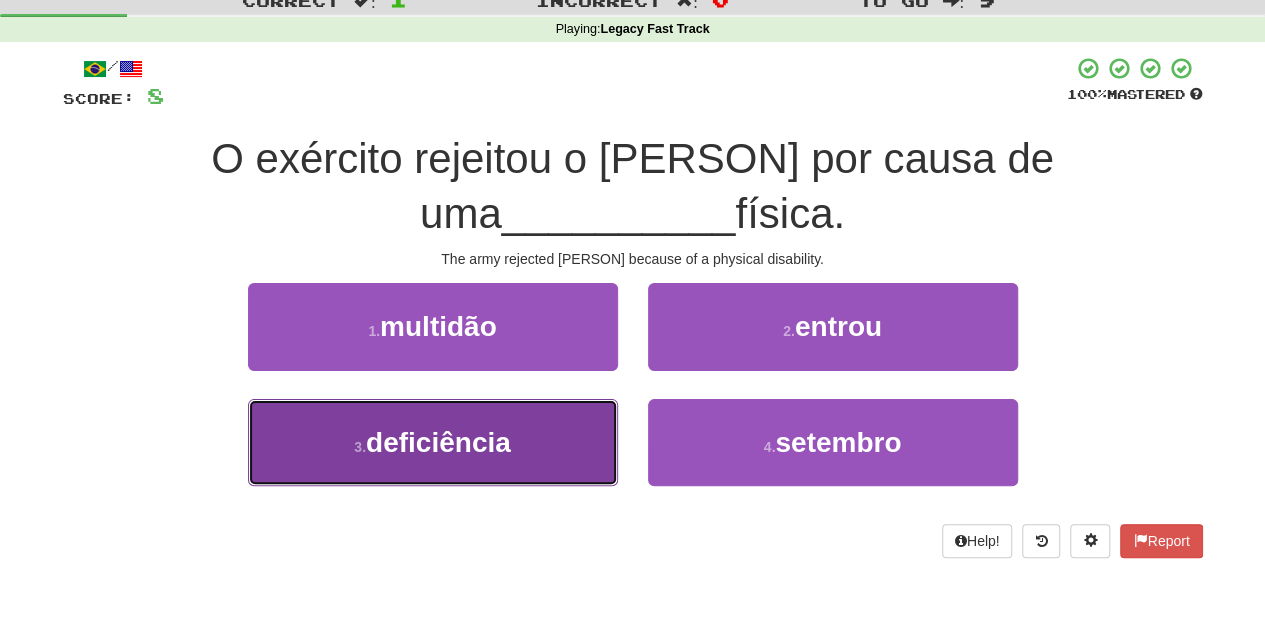click on "[NUMBER] .  deficiência" at bounding box center [433, 442] 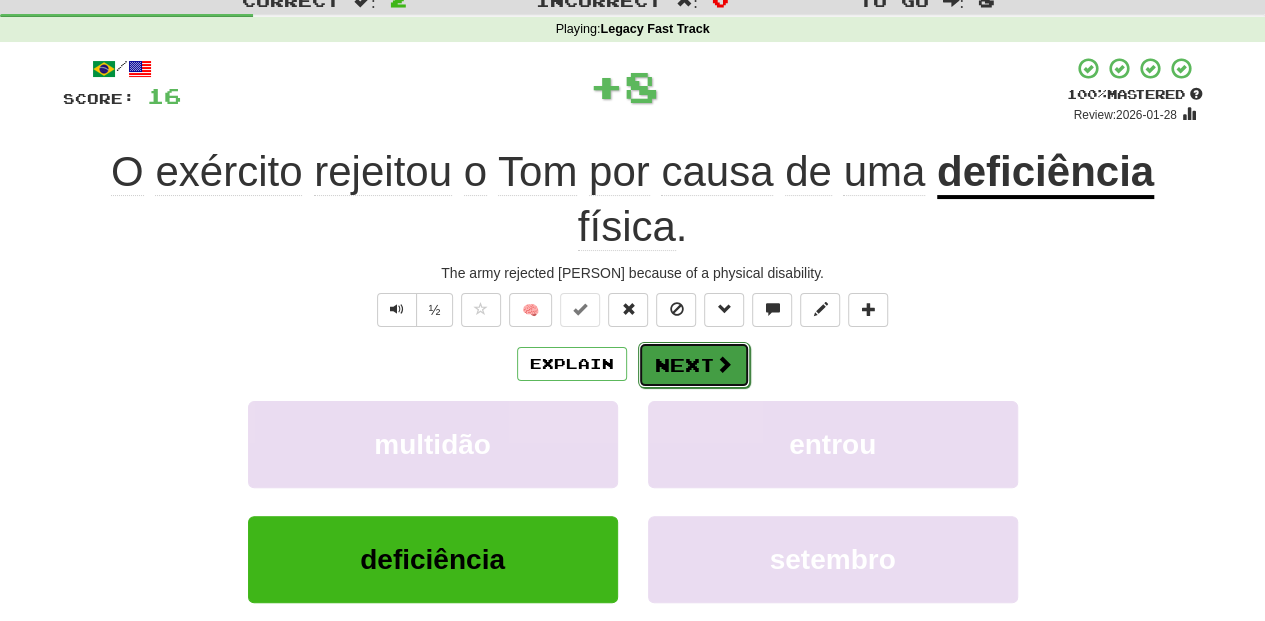 click on "Next" at bounding box center [694, 365] 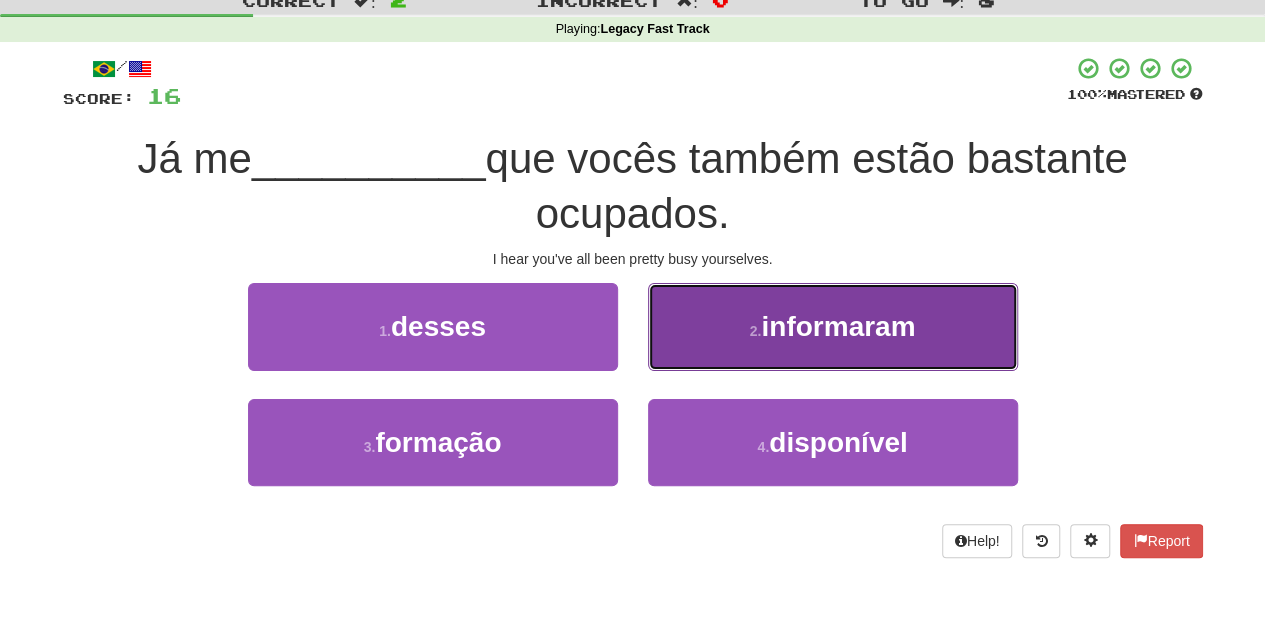 click on "[NUMBER] .  informaram" at bounding box center (833, 326) 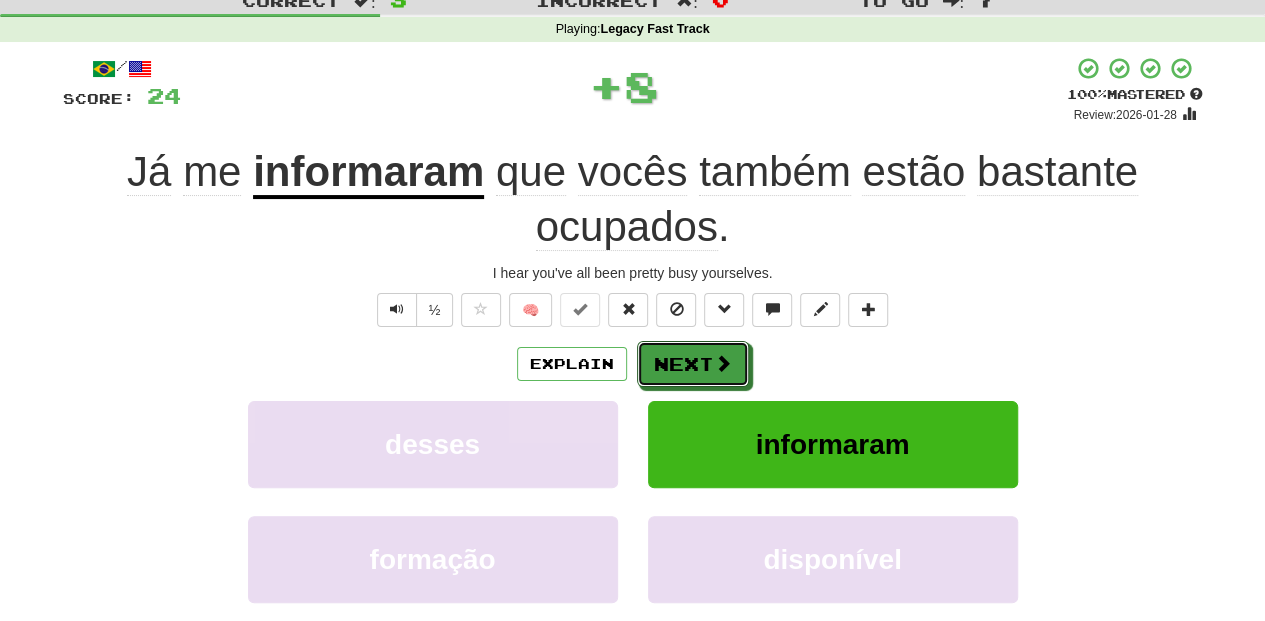 click on "Next" at bounding box center [693, 364] 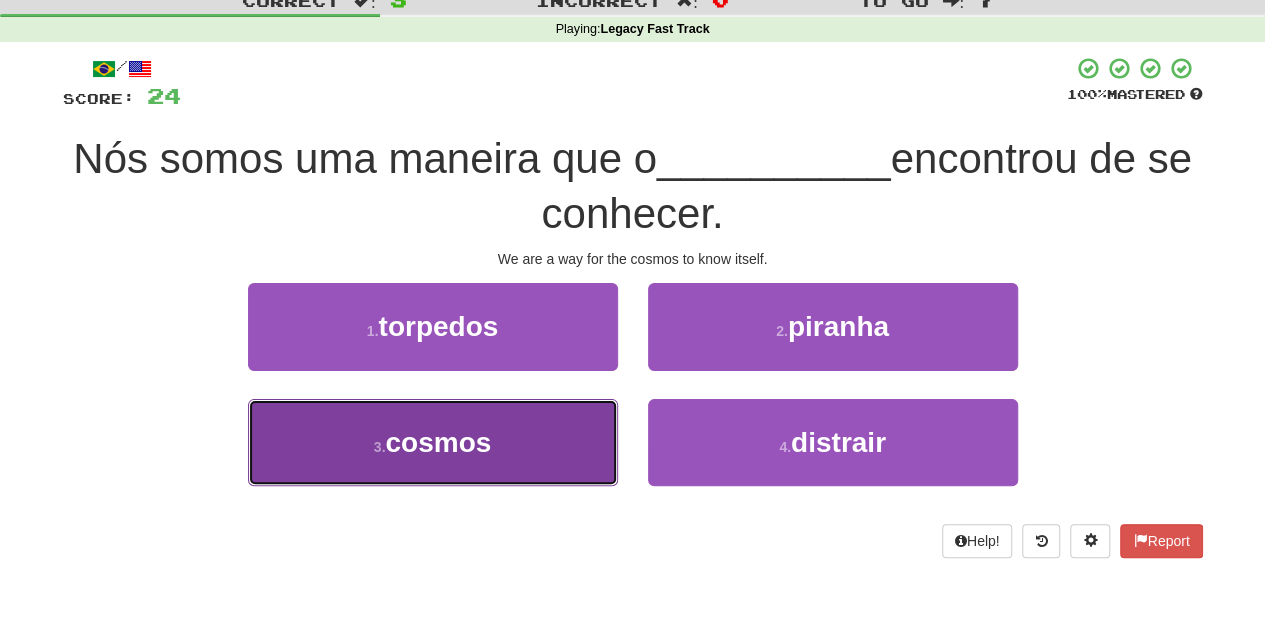 click on "[NUMBER] .  cosmos" at bounding box center (433, 442) 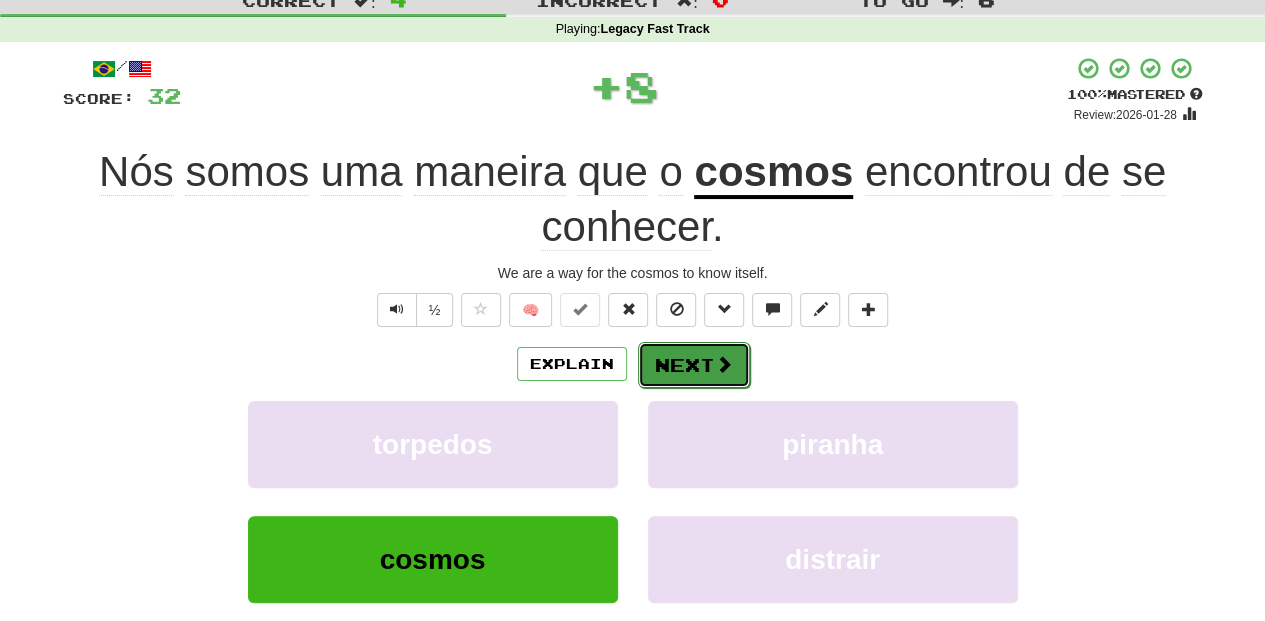 click on "Next" at bounding box center (694, 365) 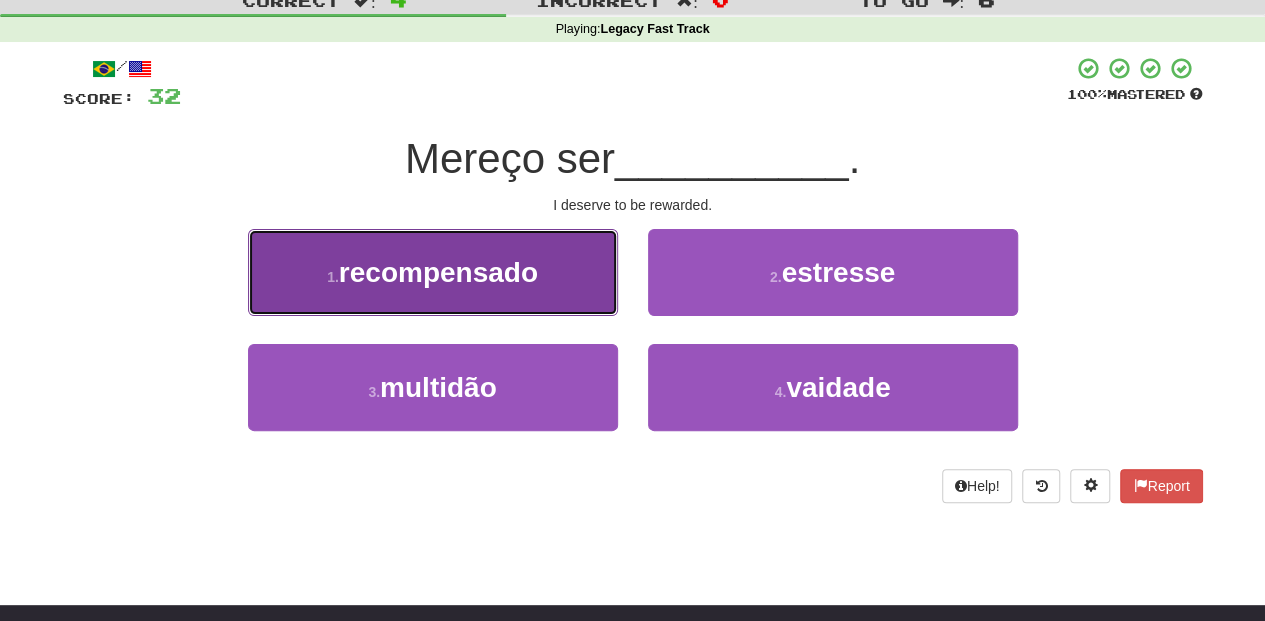 click on "[NUMBER] .  recompensado" at bounding box center (433, 272) 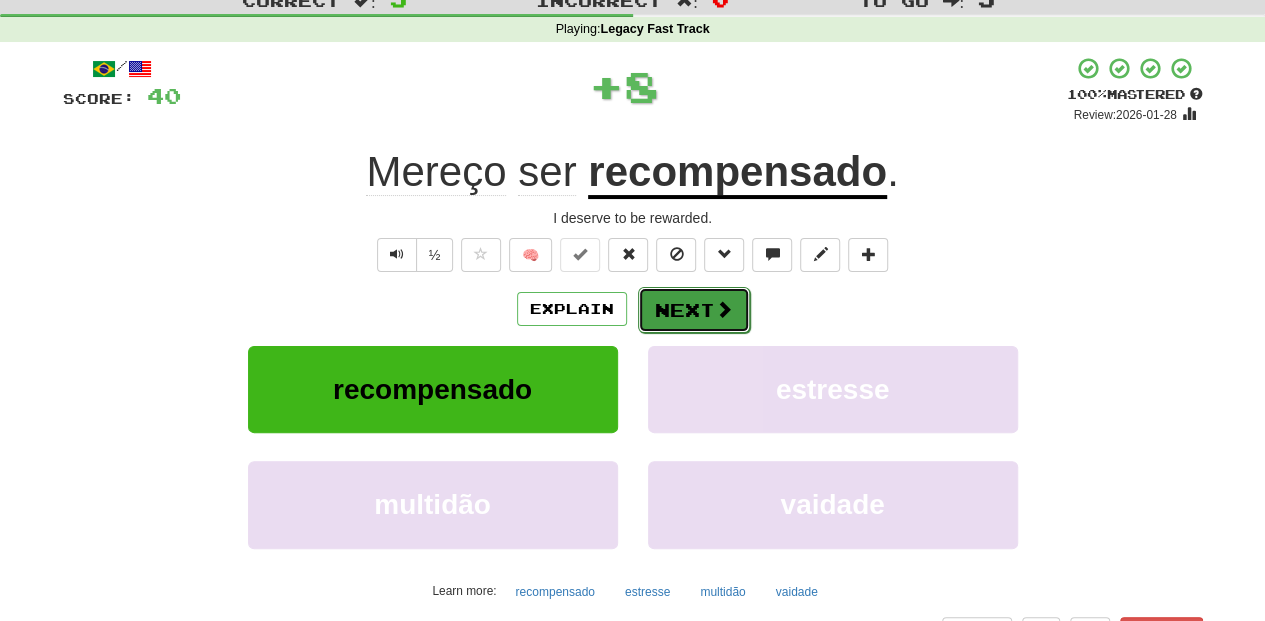 click on "Next" at bounding box center [694, 310] 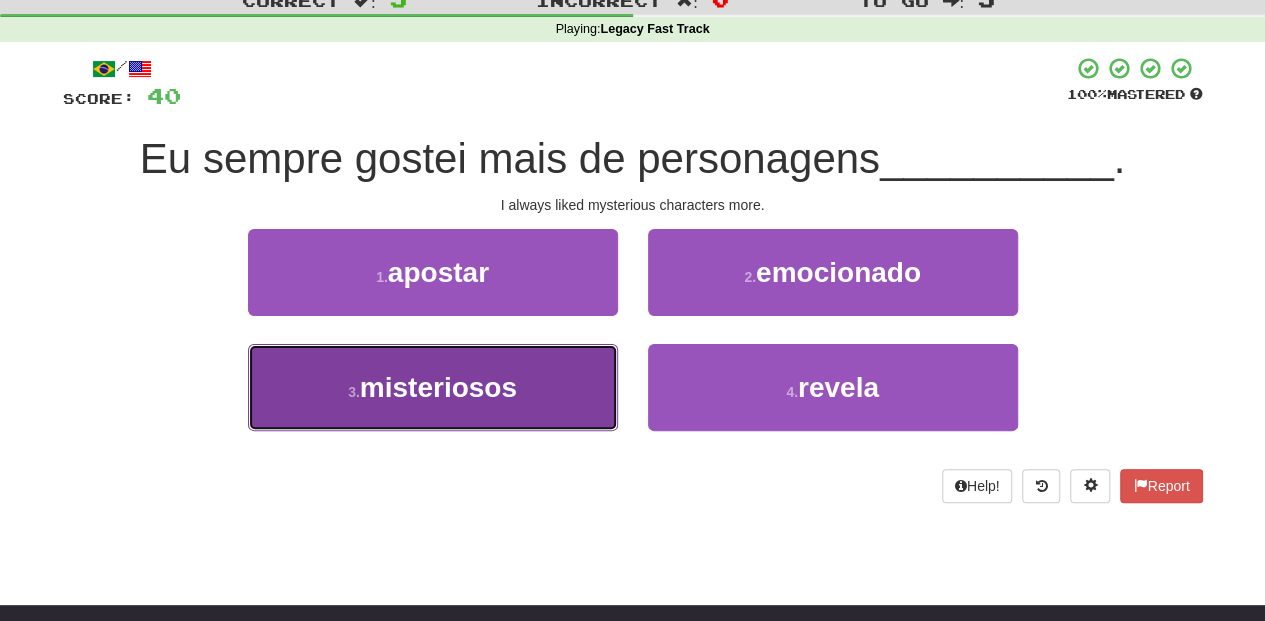 click on "[NUMBER] .  misteriosos" at bounding box center [433, 387] 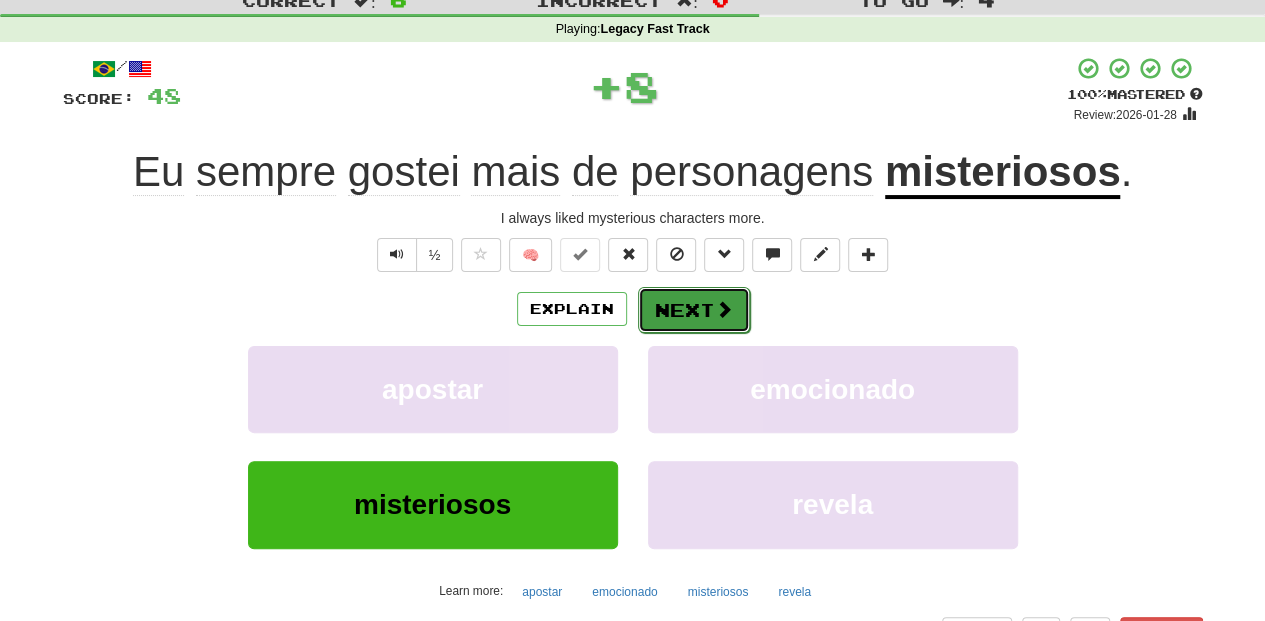 click on "Next" at bounding box center [694, 310] 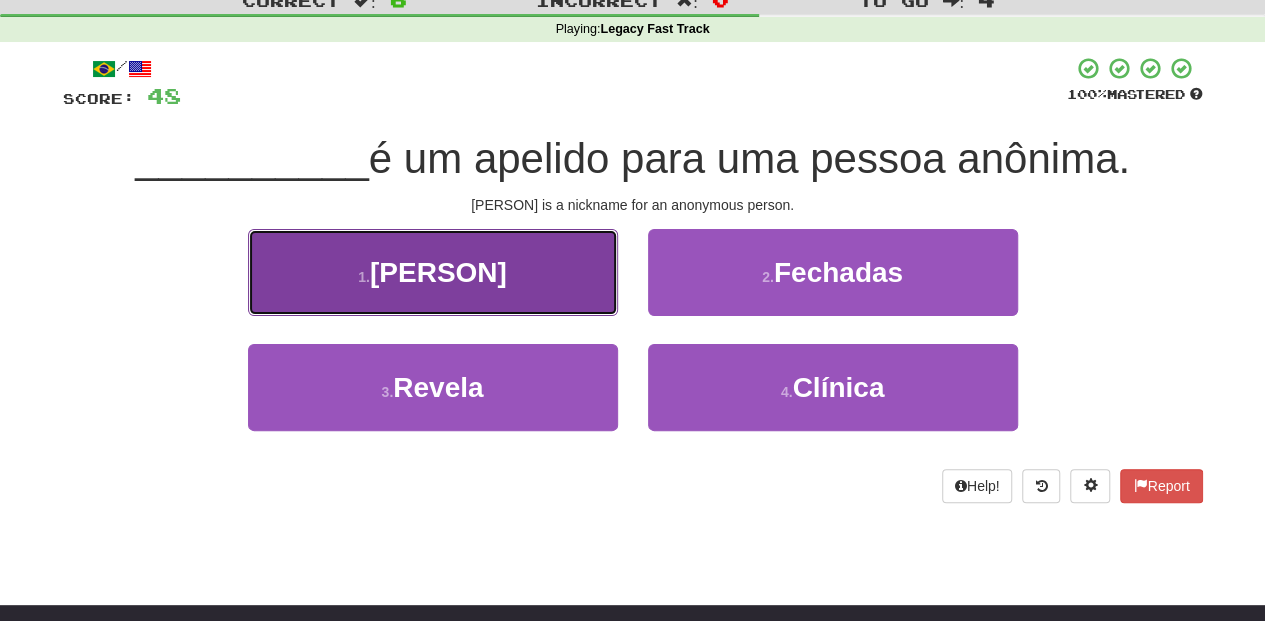 click on "[NUMBER] .  [PERSON]" at bounding box center [433, 272] 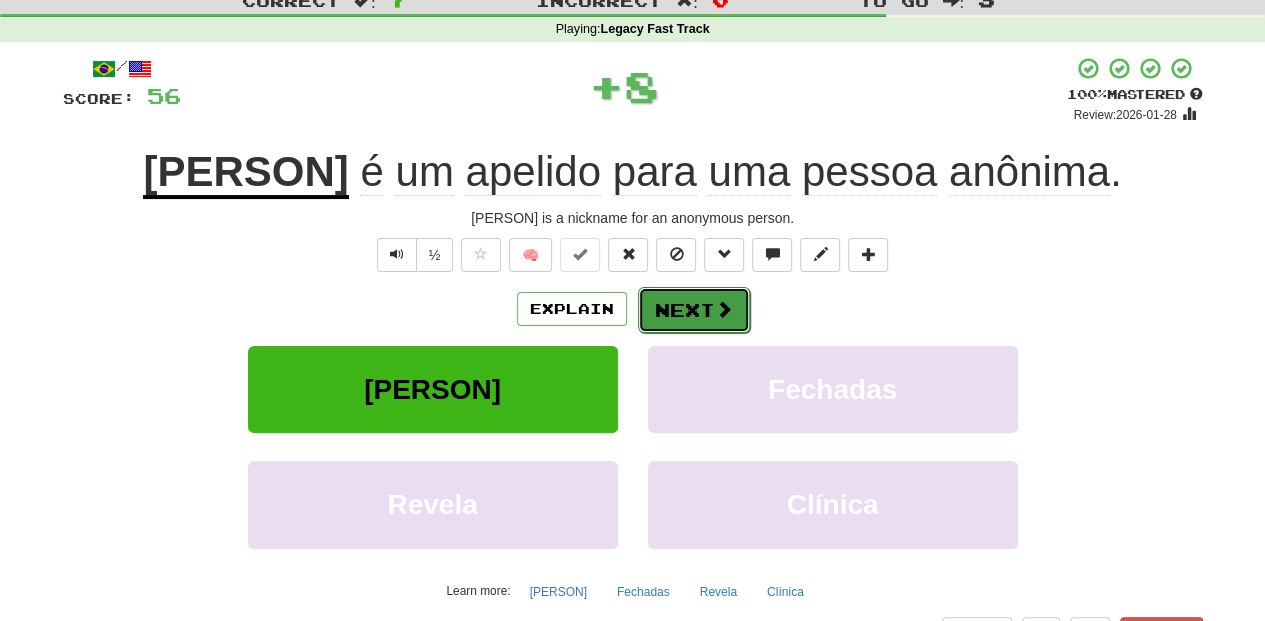 click on "Next" at bounding box center [694, 310] 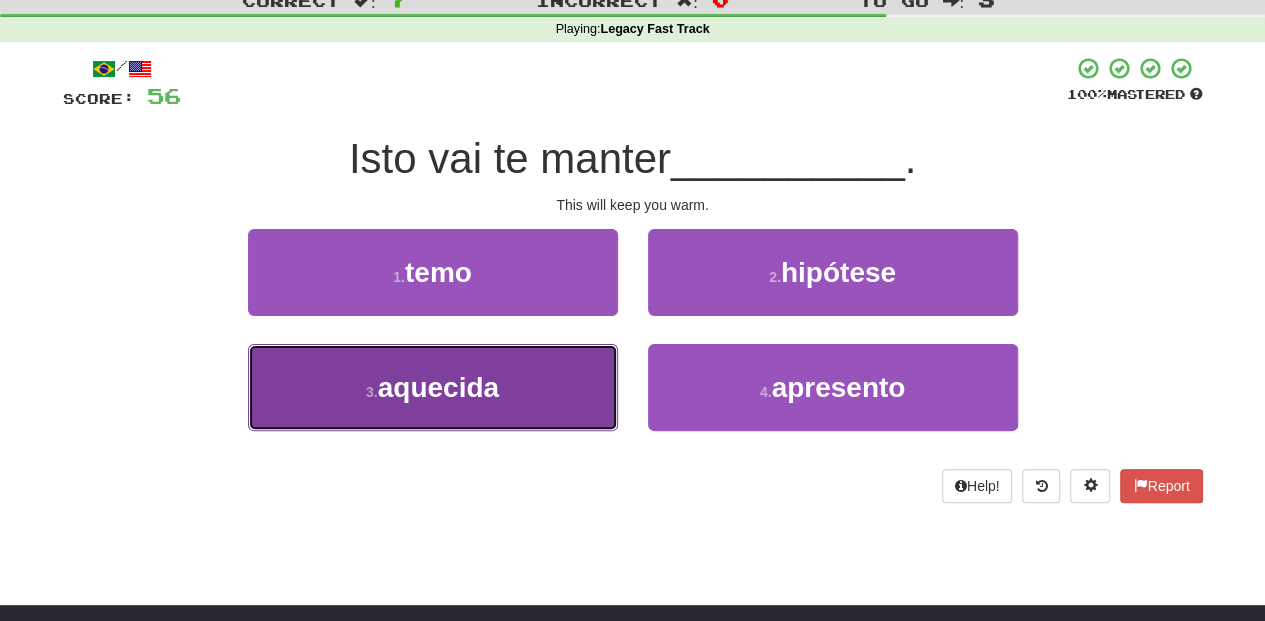 click on "[NUMBER] .  aquecida" at bounding box center (433, 387) 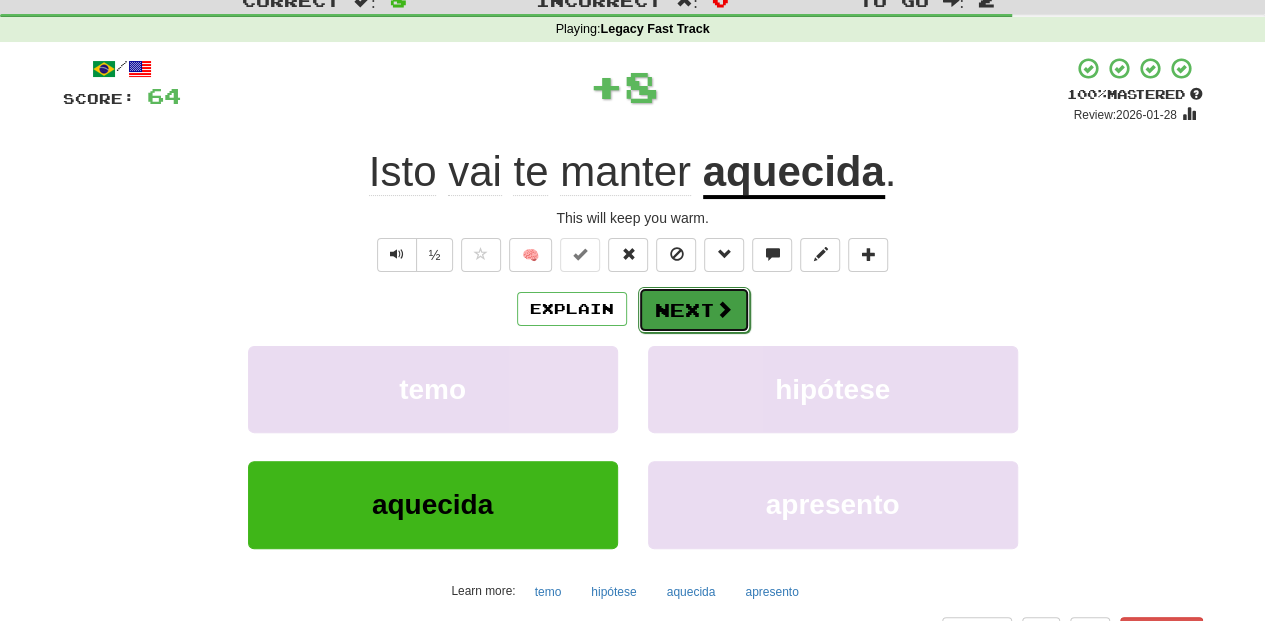 click on "Next" at bounding box center (694, 310) 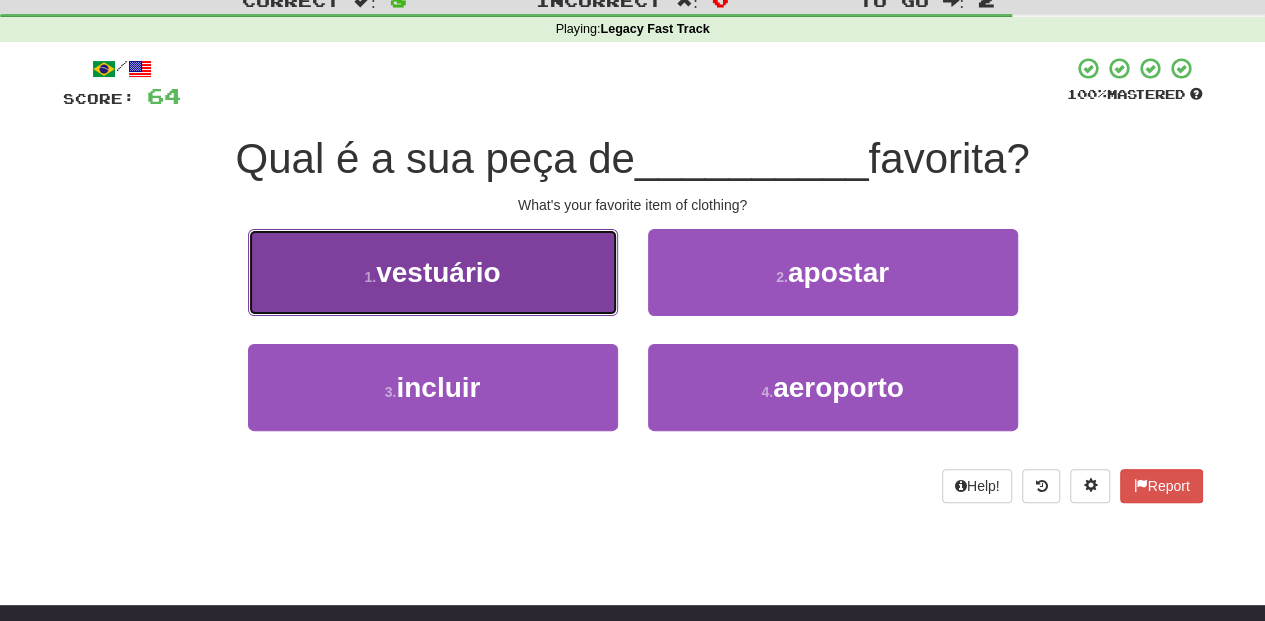 click on "[NUMBER] .  vestuário" at bounding box center [433, 272] 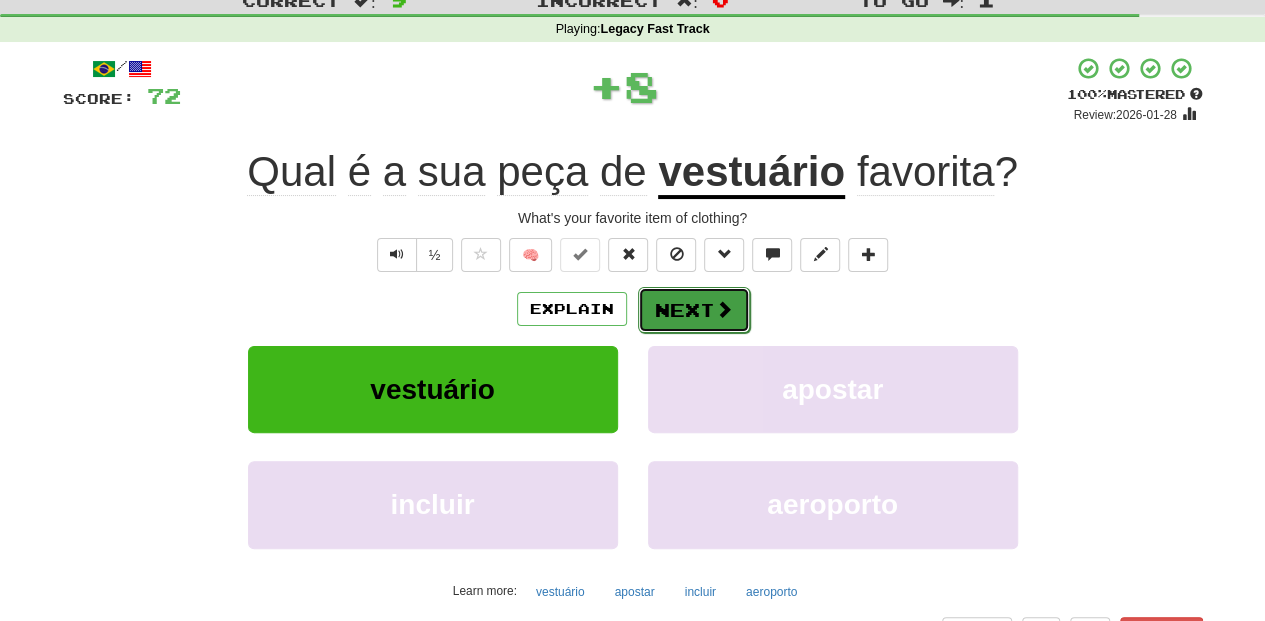 click on "Next" at bounding box center (694, 310) 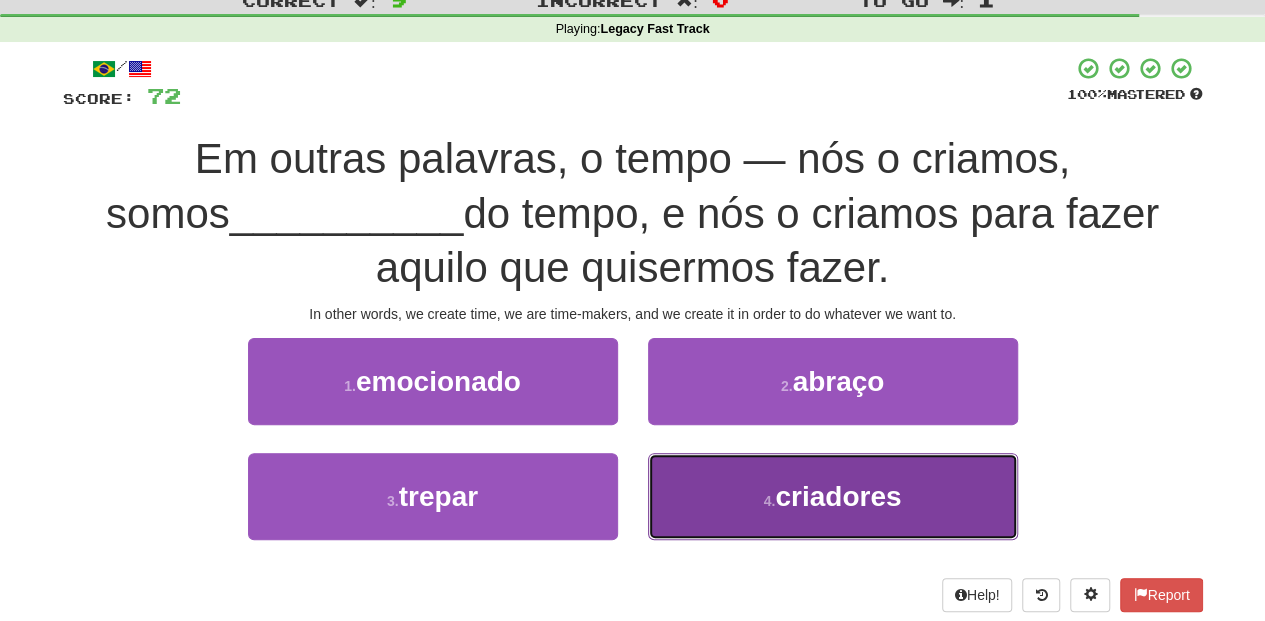 click on "[NUMBER] .  criadores" at bounding box center (833, 496) 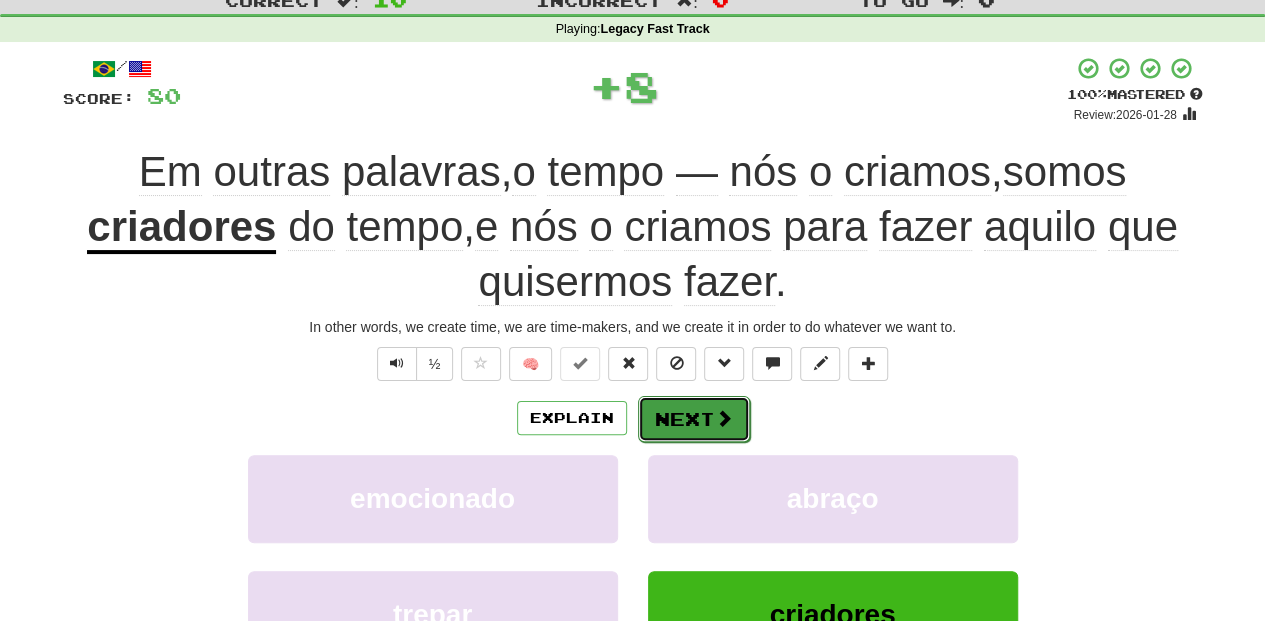 click on "Next" at bounding box center (694, 419) 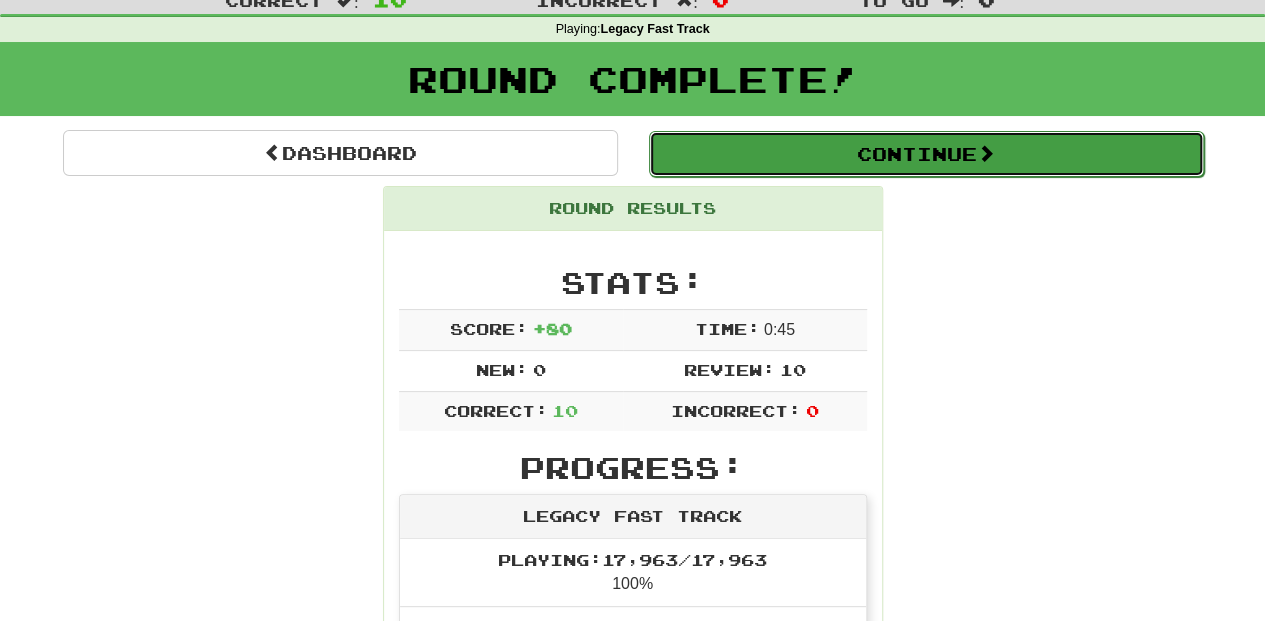 click on "Continue" at bounding box center [926, 154] 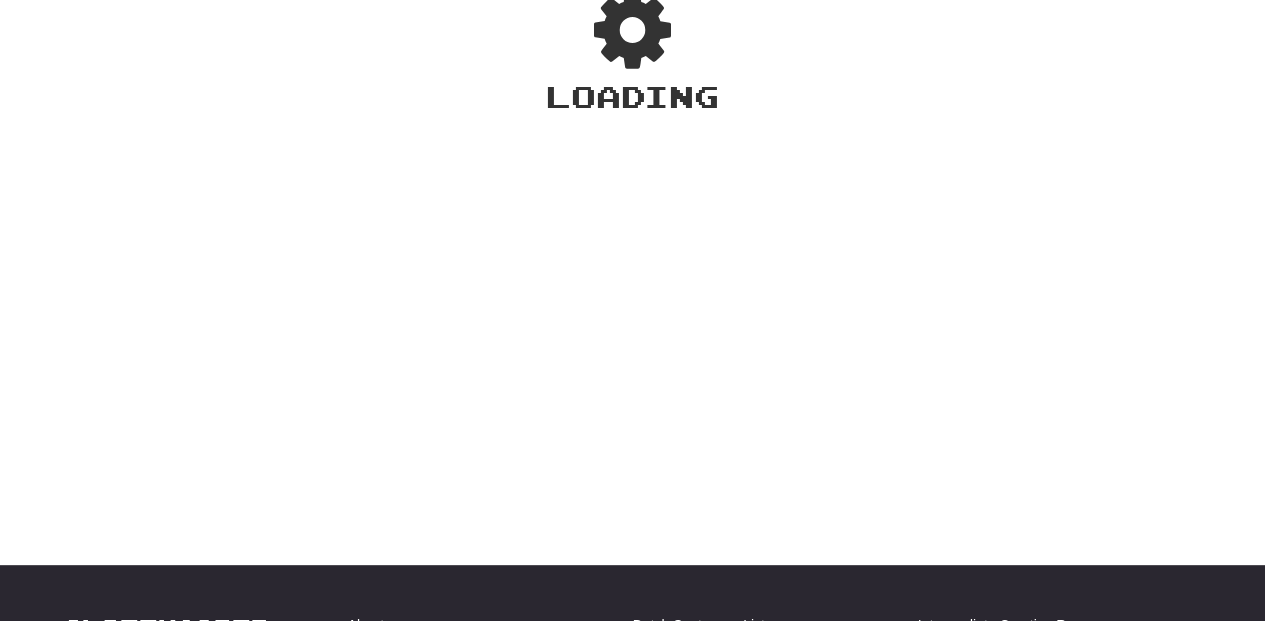 scroll, scrollTop: 66, scrollLeft: 0, axis: vertical 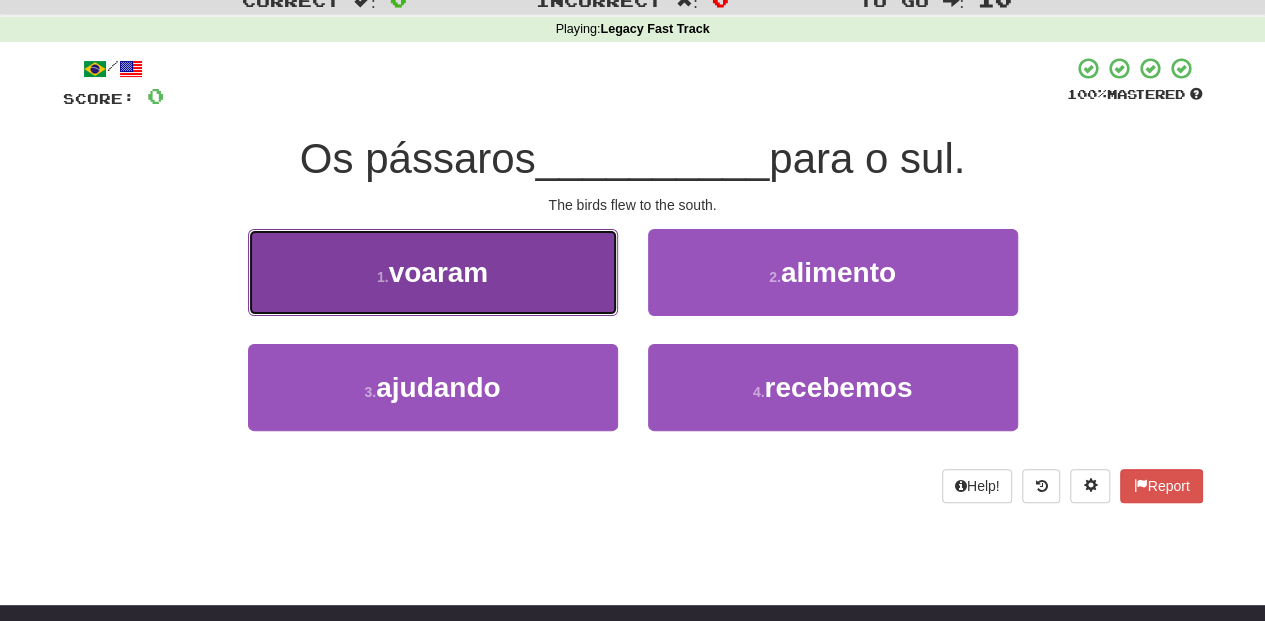 click on "[NUMBER] .  voaram" at bounding box center [433, 272] 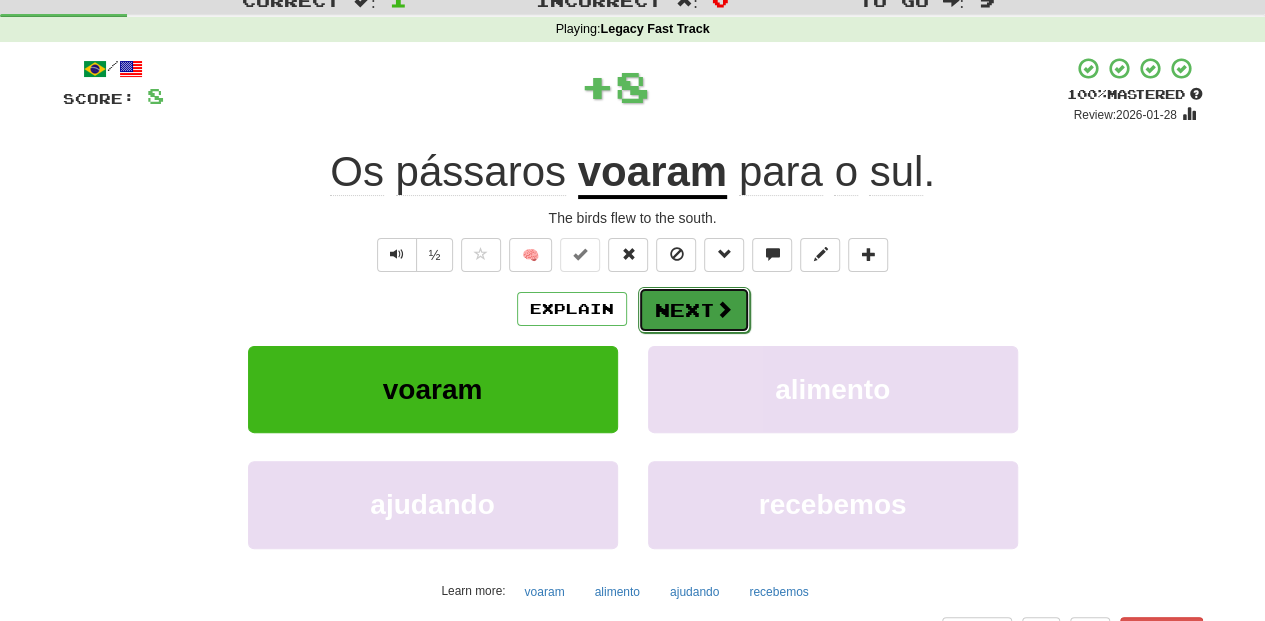 click on "Next" at bounding box center (694, 310) 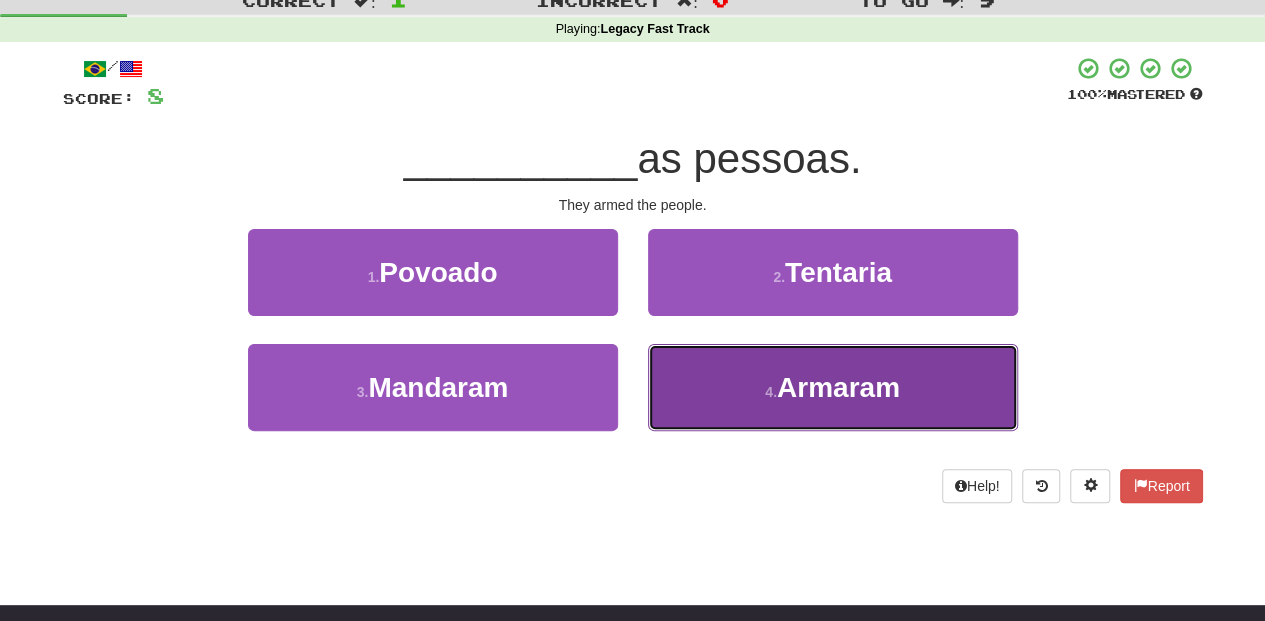 click on "[NUMBER] .  Armaram" at bounding box center (833, 387) 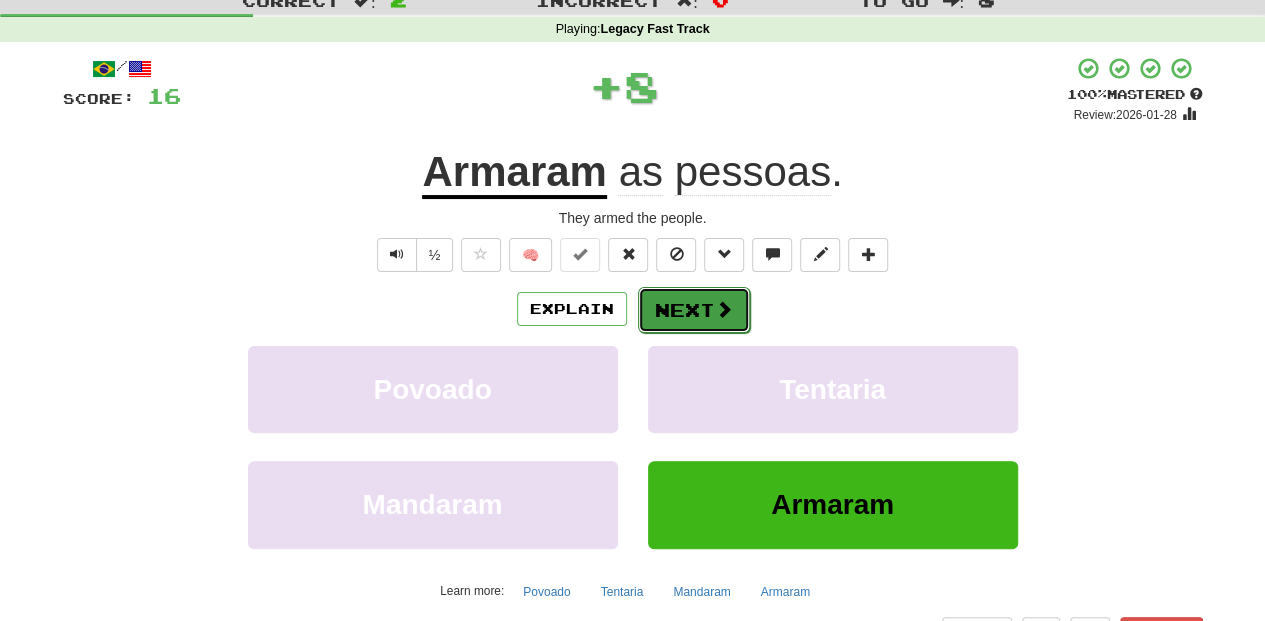 click on "Next" at bounding box center (694, 310) 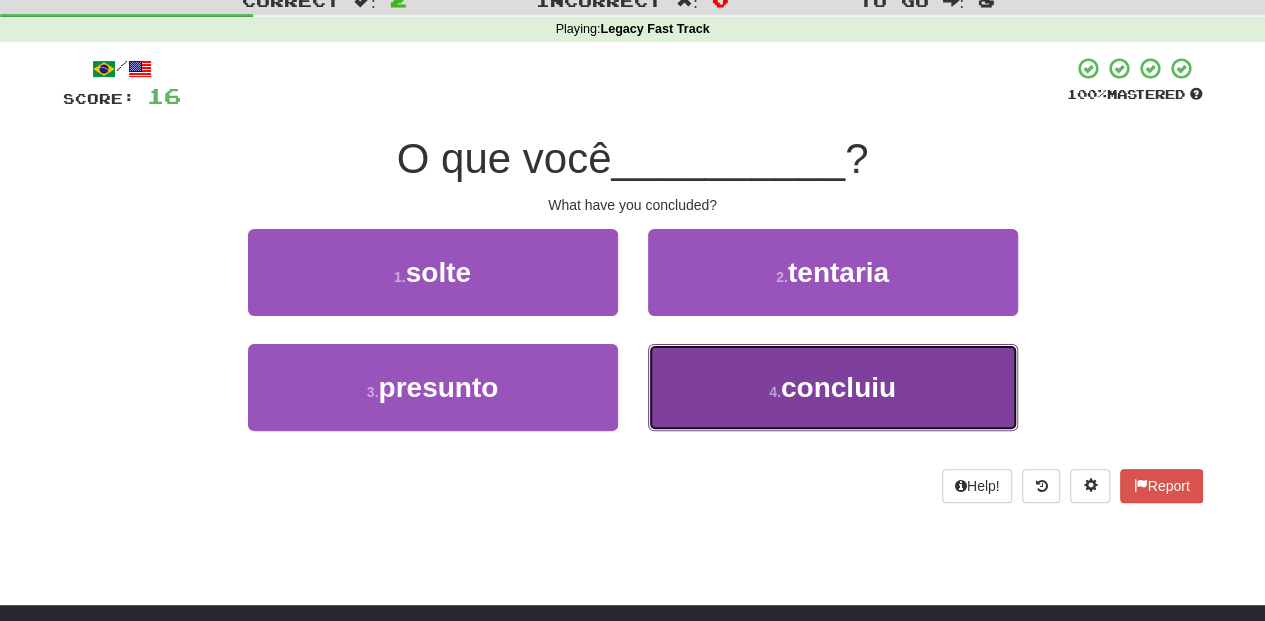 click on "[NUMBER] .  concluiu" at bounding box center (833, 387) 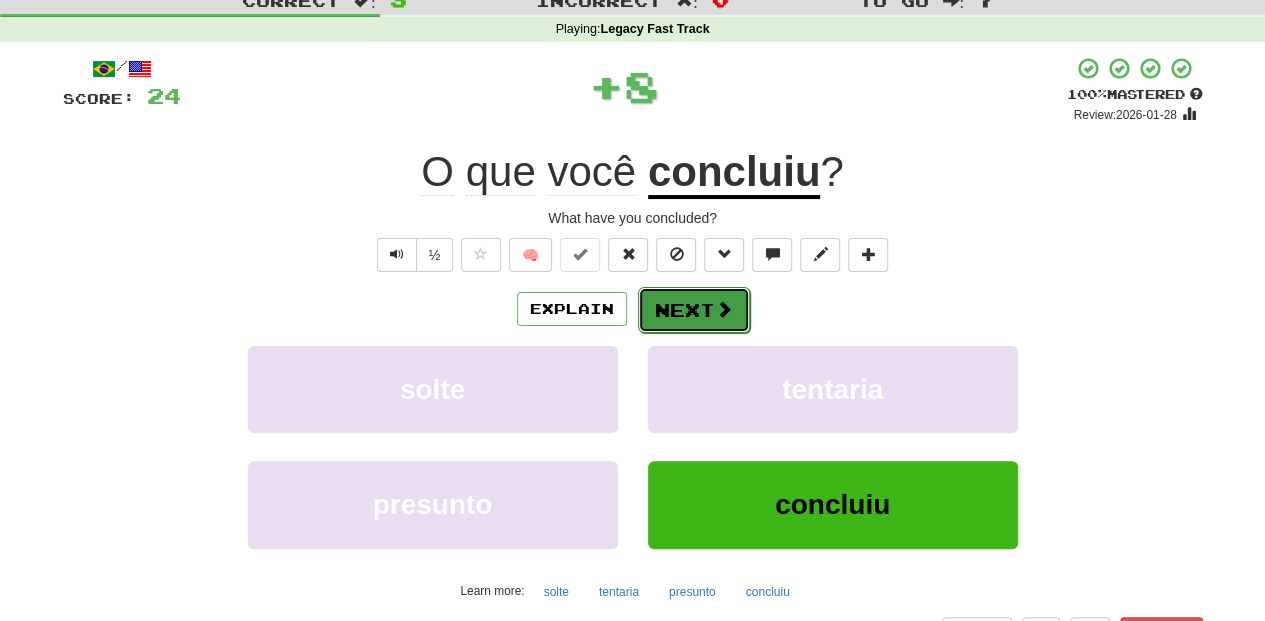 click on "Next" at bounding box center [694, 310] 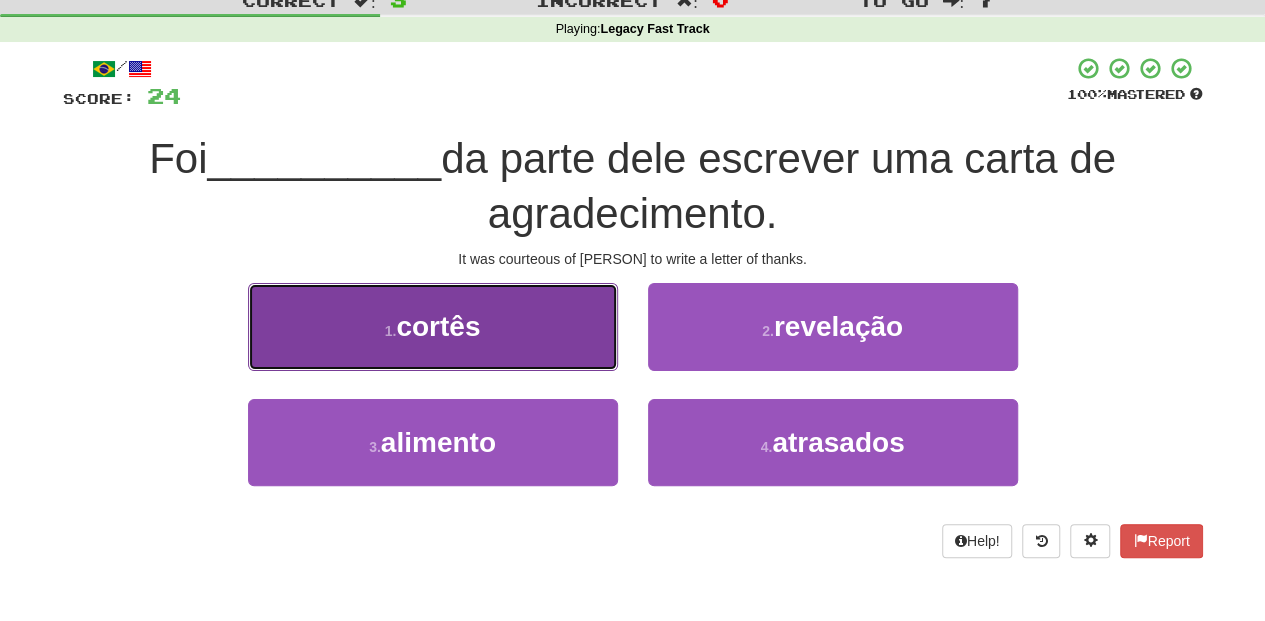 click on "[NUMBER] .  cortês" at bounding box center (433, 326) 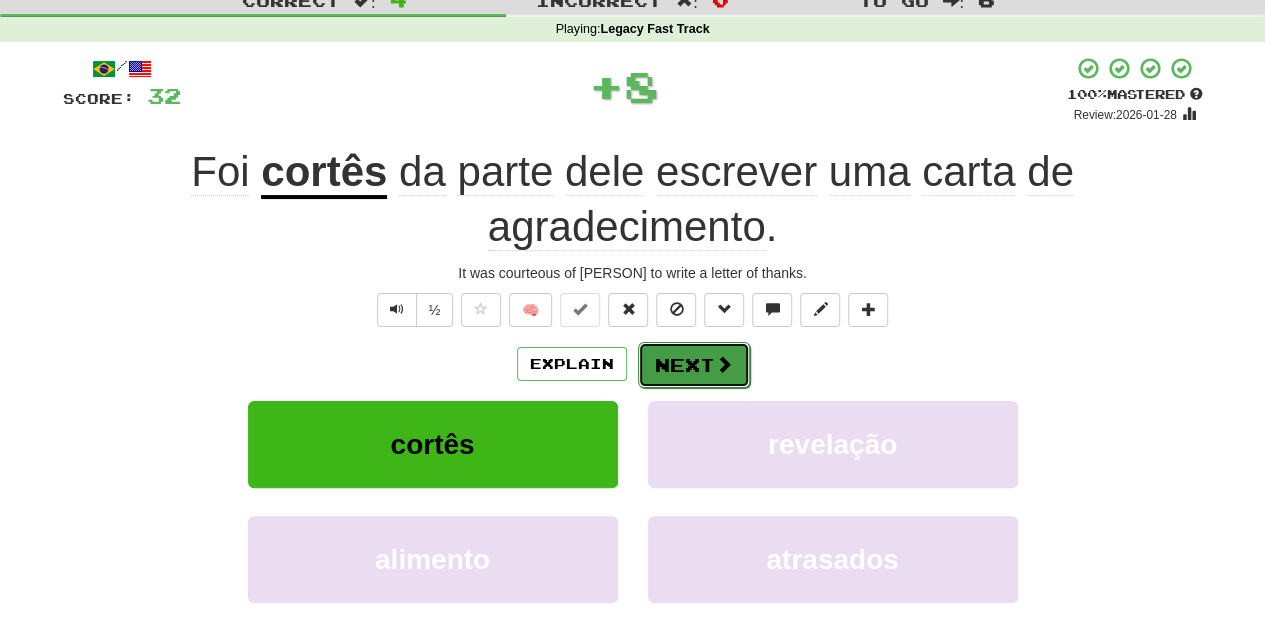 click on "Next" at bounding box center (694, 365) 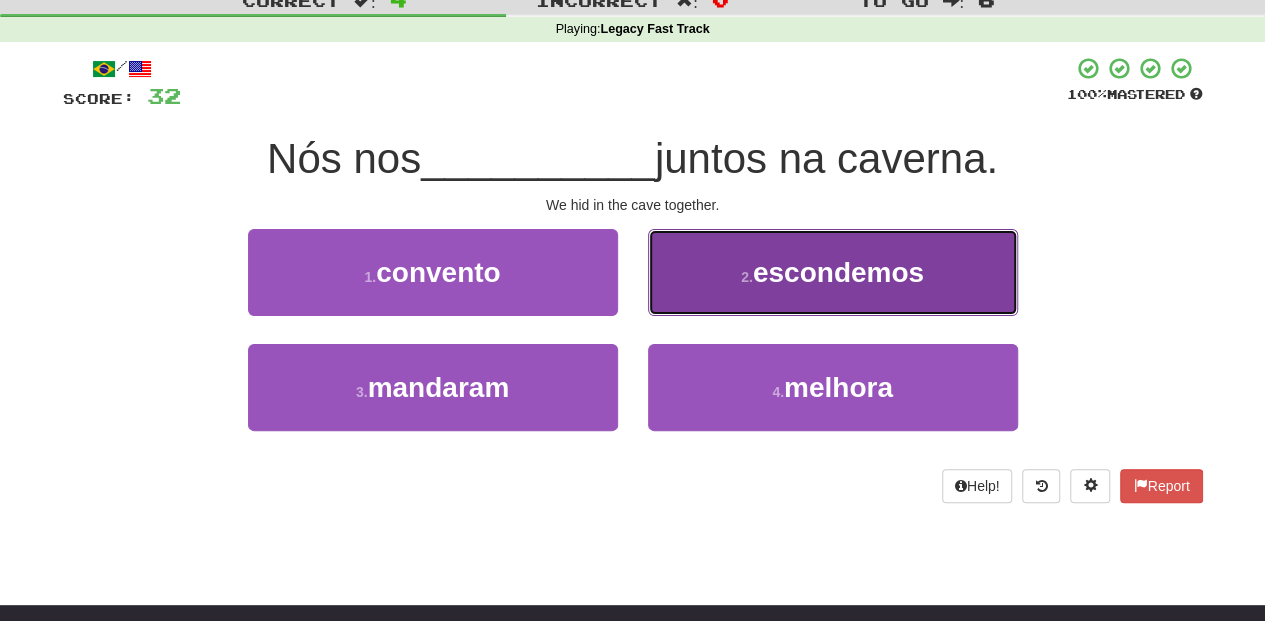 click on "[NUMBER] .  escondemos" at bounding box center (833, 272) 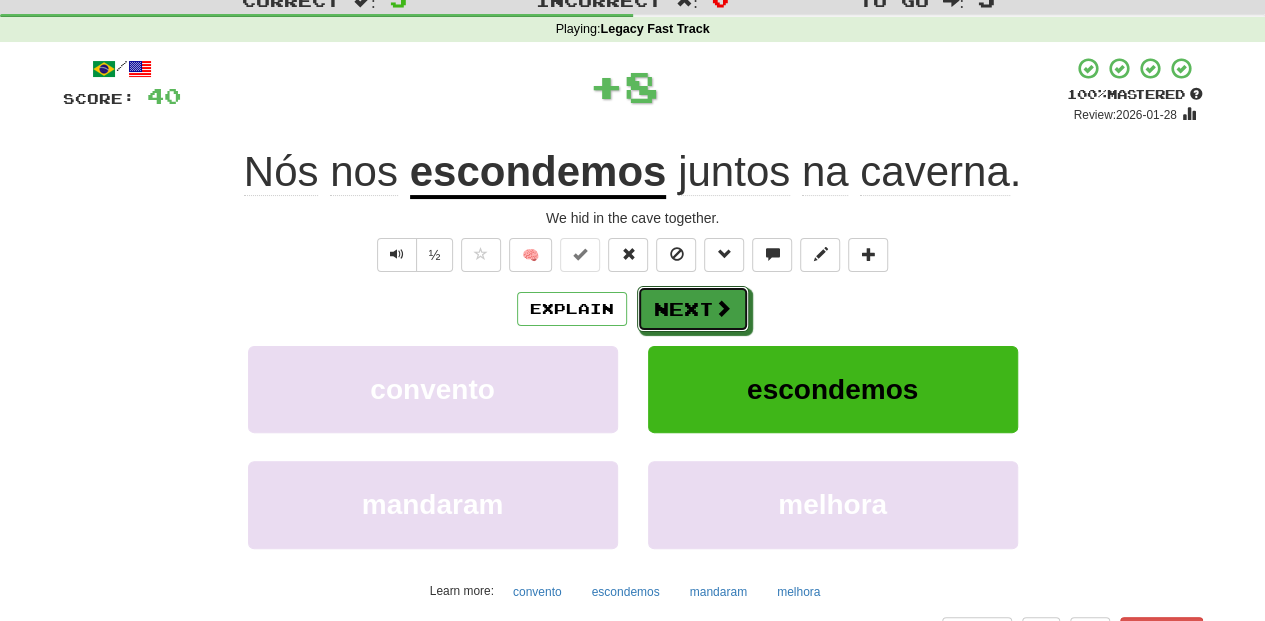 click on "Next" at bounding box center (693, 309) 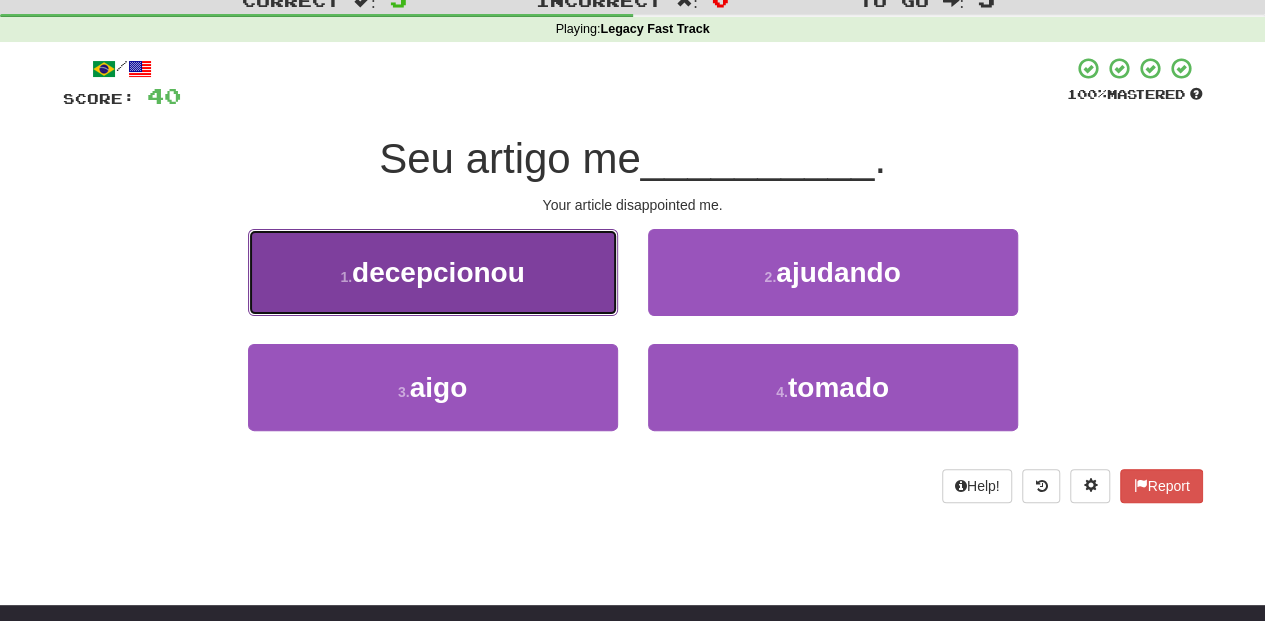 click on "[NUMBER] .  decepcionou" at bounding box center [433, 272] 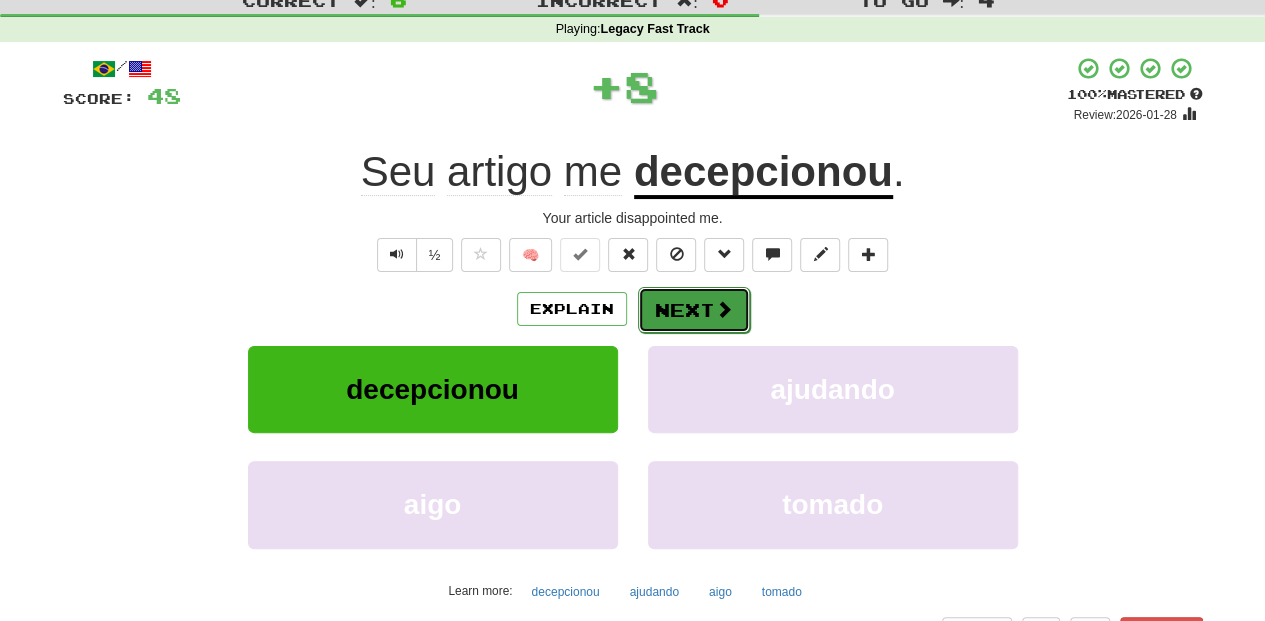 click on "Next" at bounding box center (694, 310) 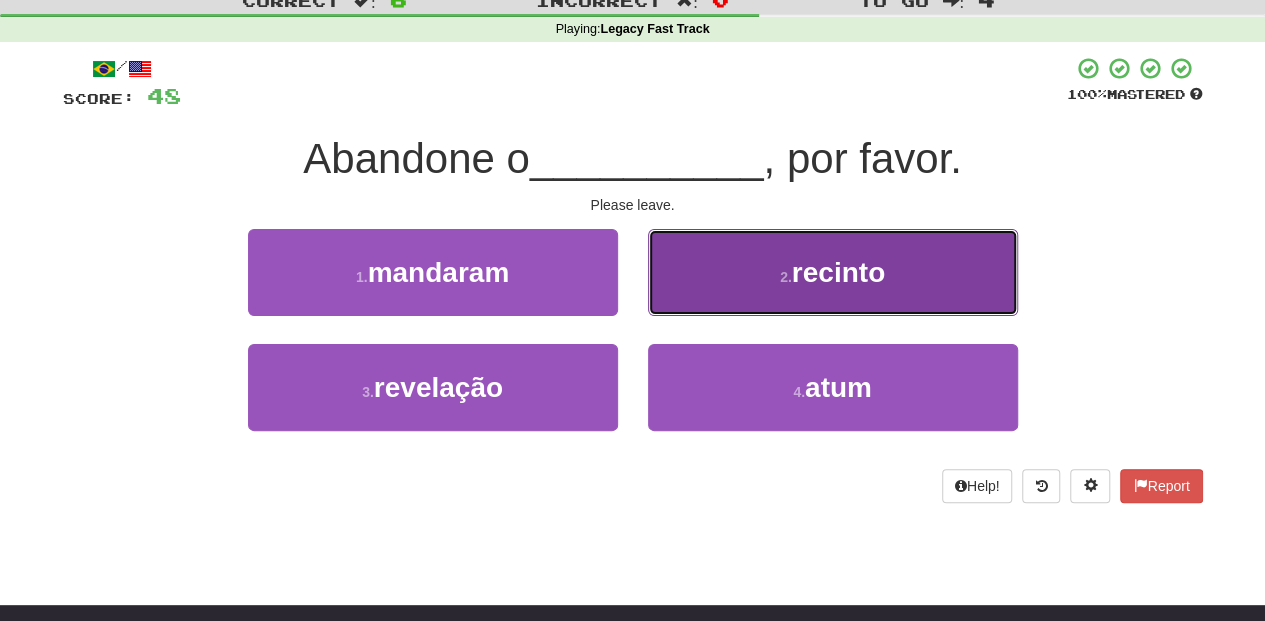 click on "[NUMBER] .  recinto" at bounding box center (833, 272) 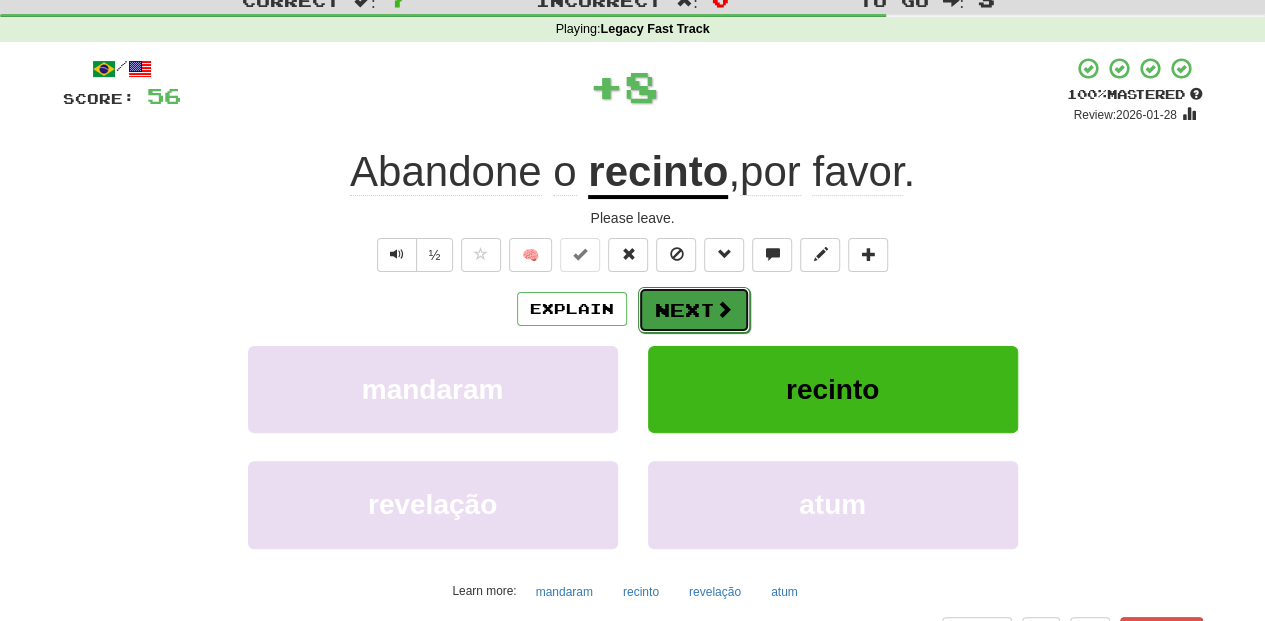 click on "Next" at bounding box center (694, 310) 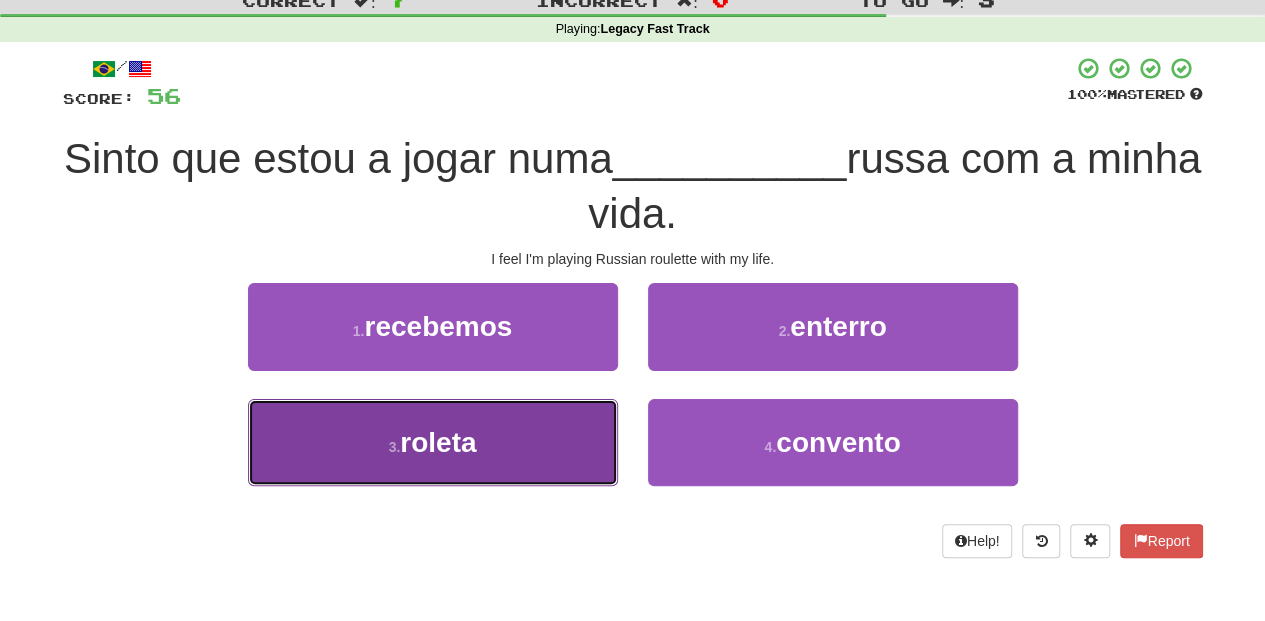click on "[NUMBER] .  roleta" at bounding box center [433, 442] 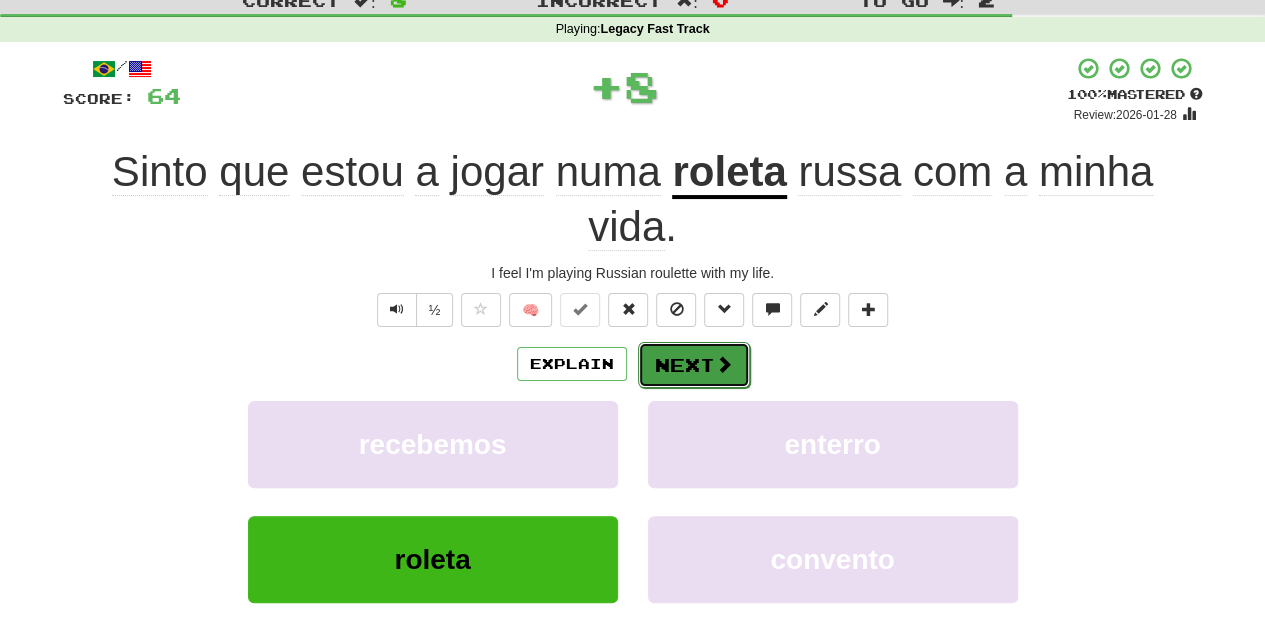 click on "Next" at bounding box center [694, 365] 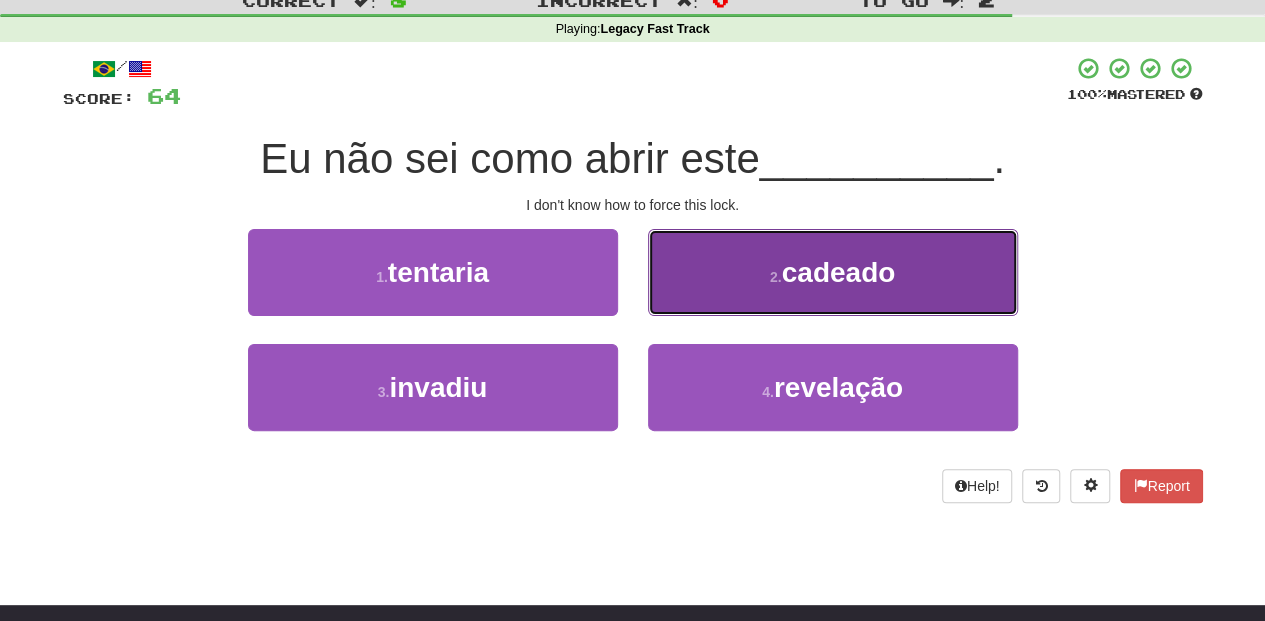 click on "[NUMBER] .  cadeado" at bounding box center (833, 272) 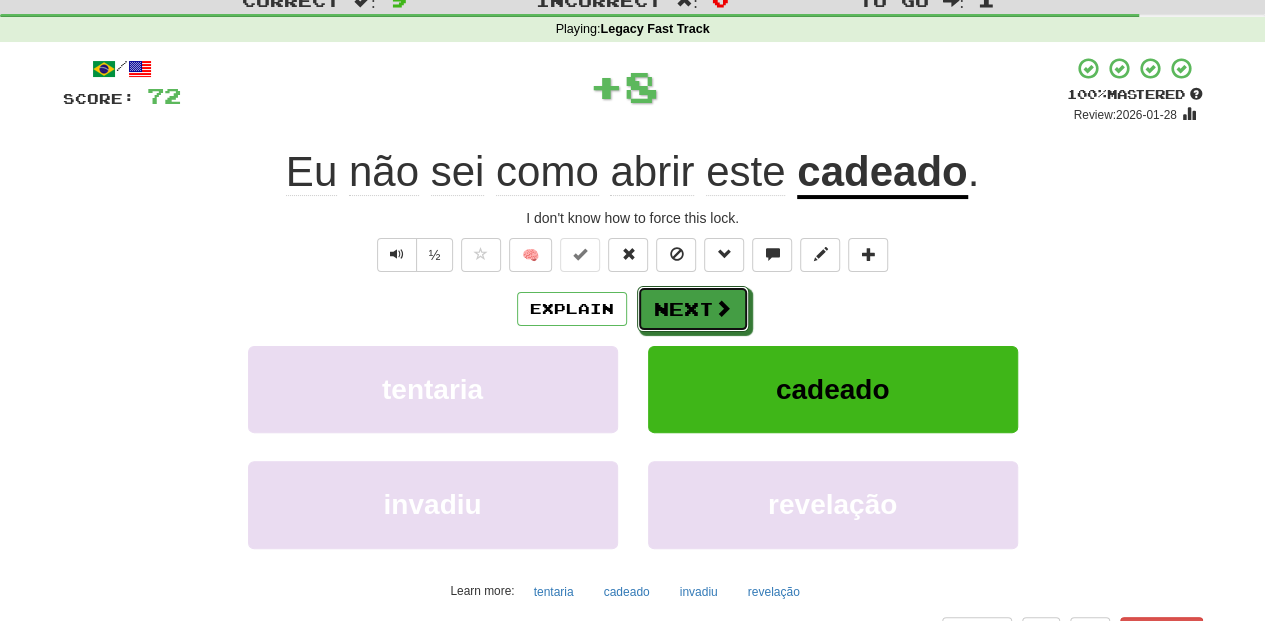 click on "Next" at bounding box center (693, 309) 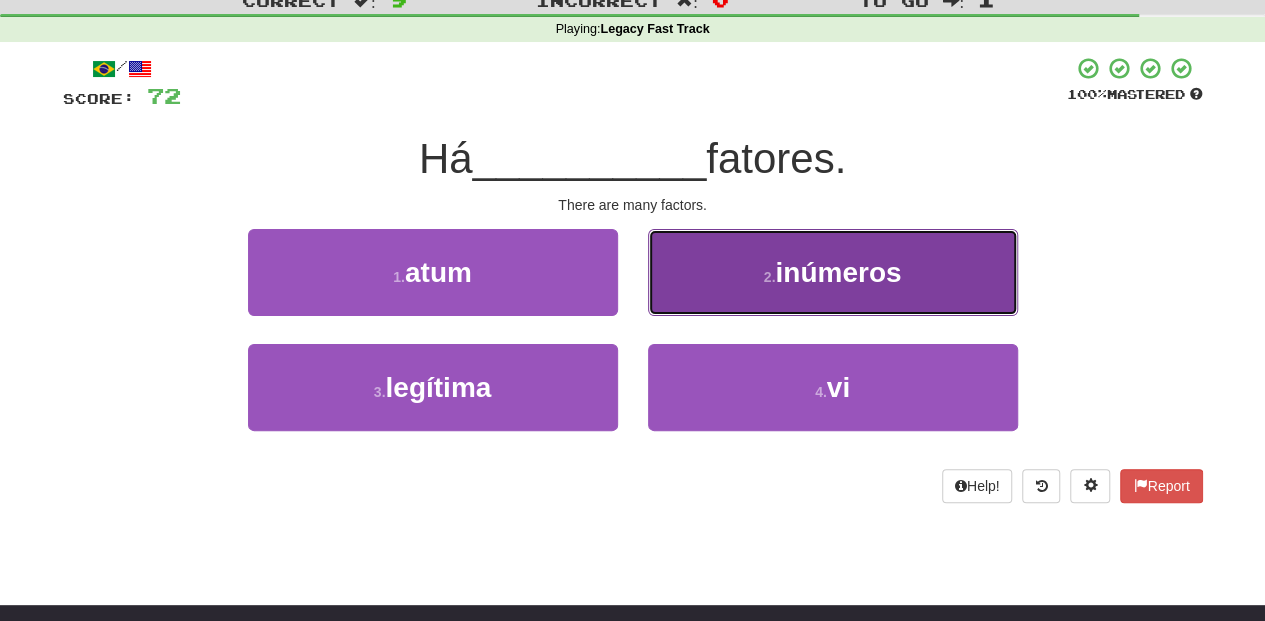 click on "[NUMBER] .  inúmeros" at bounding box center (833, 272) 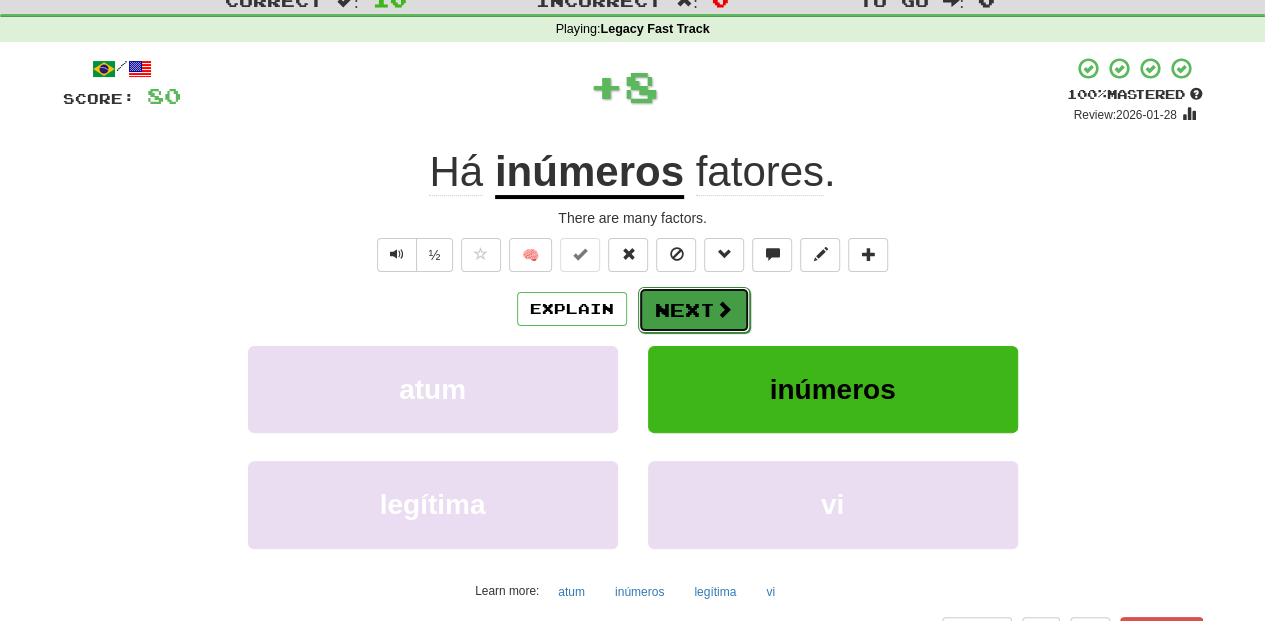 click on "Next" at bounding box center [694, 310] 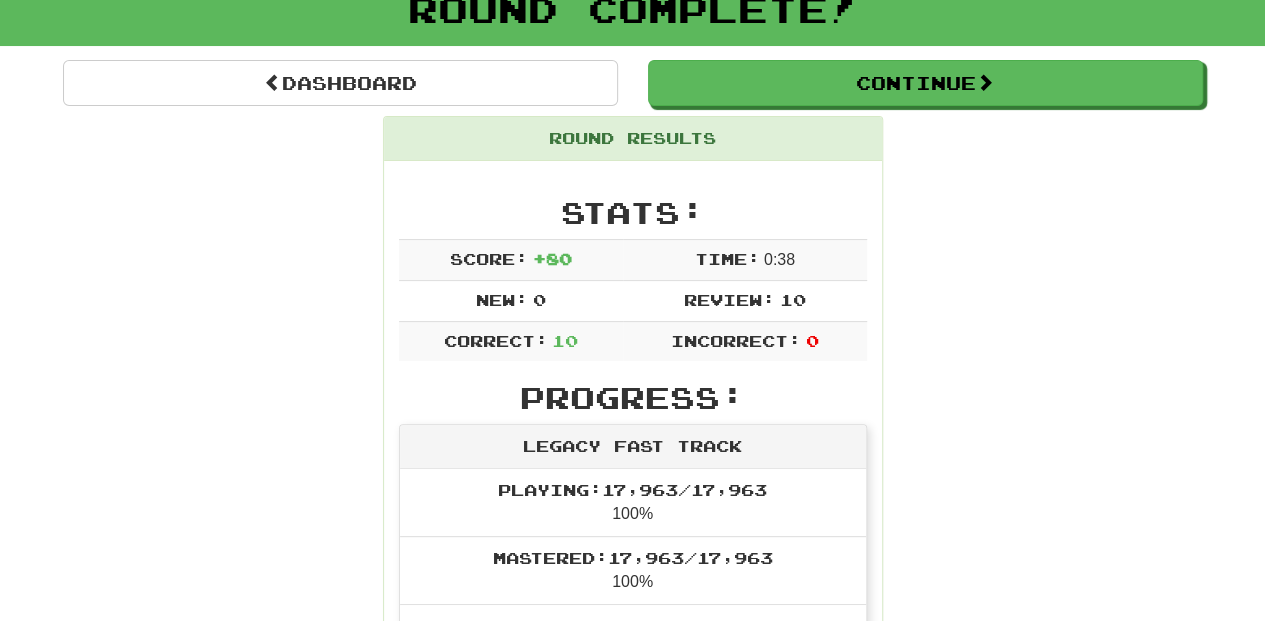 scroll, scrollTop: 133, scrollLeft: 0, axis: vertical 